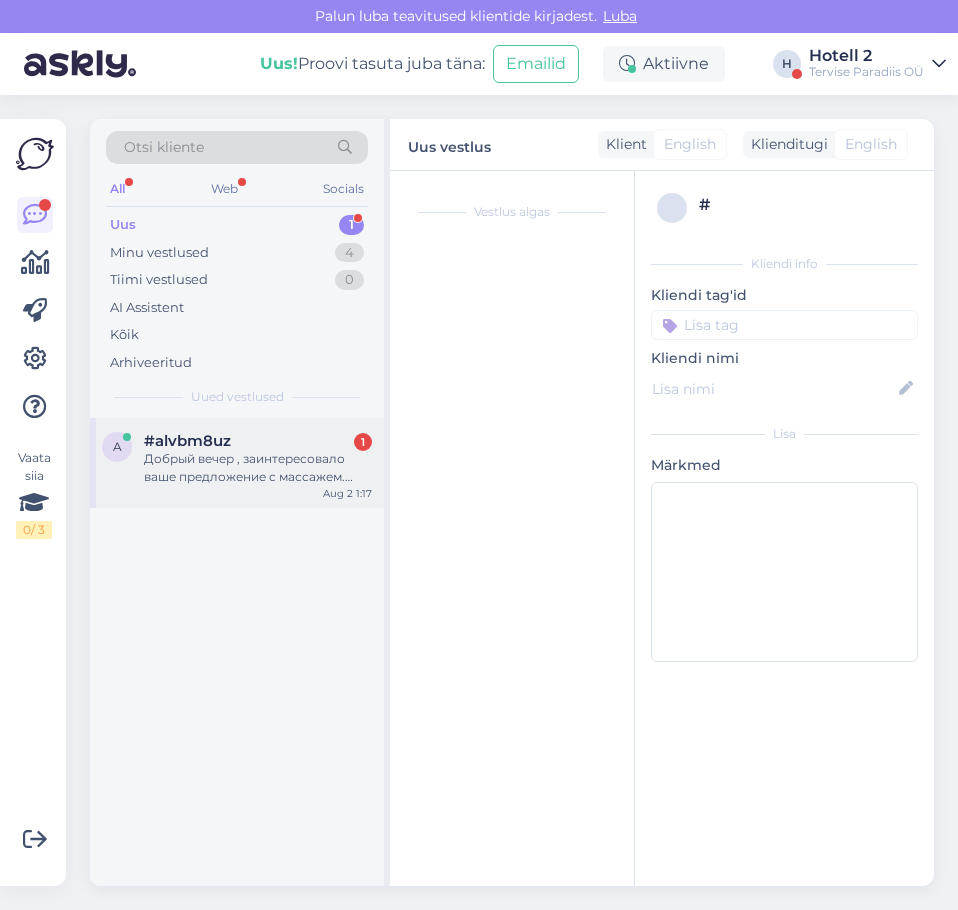 scroll, scrollTop: 0, scrollLeft: 0, axis: both 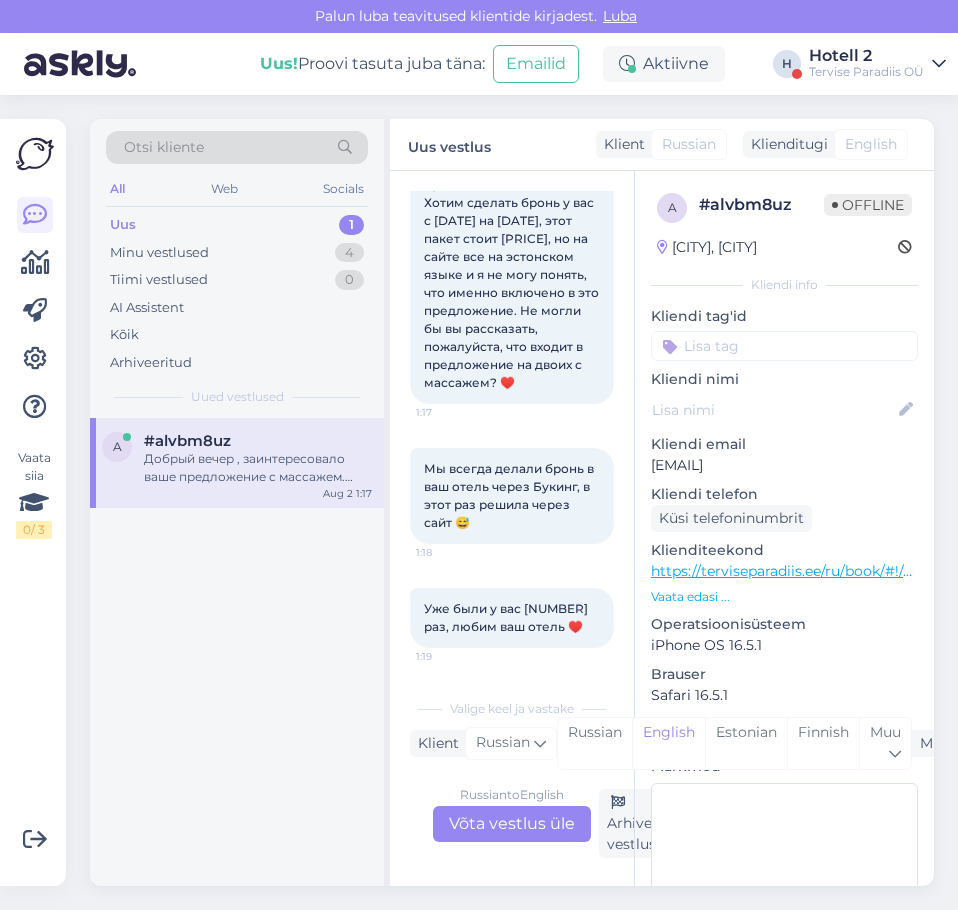 click on "Russian to English Võta vestlus üle" at bounding box center [512, 824] 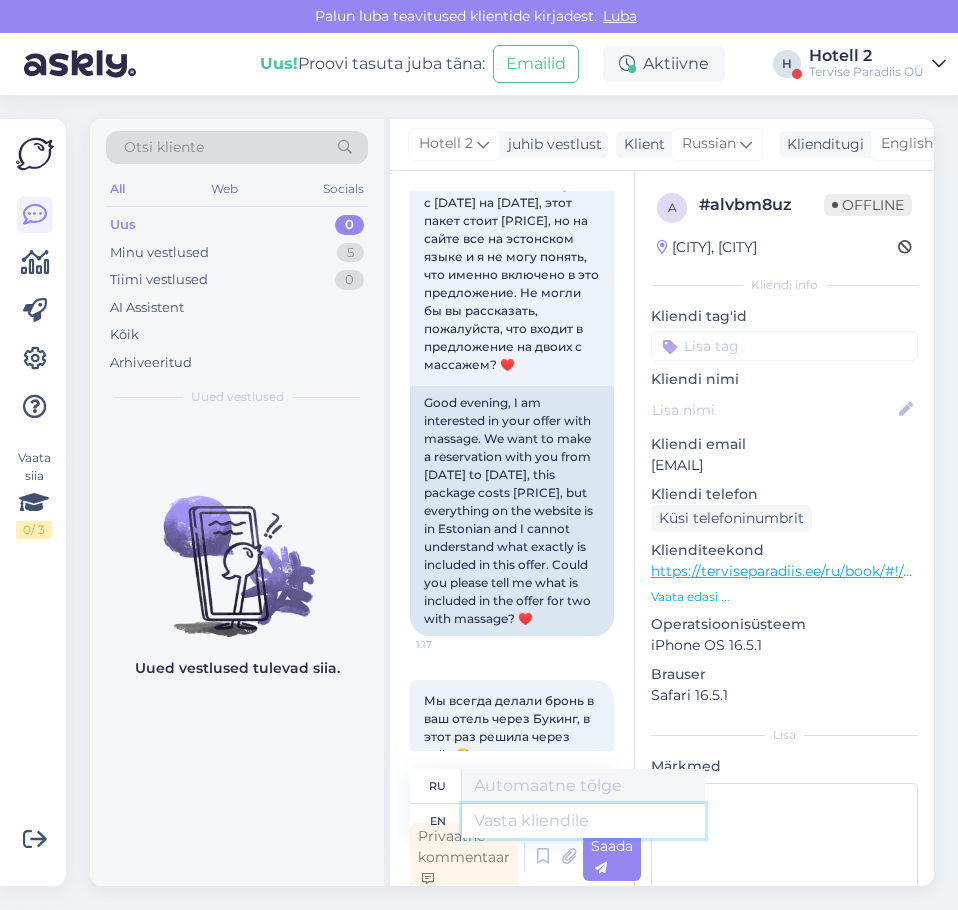 click at bounding box center (583, 821) 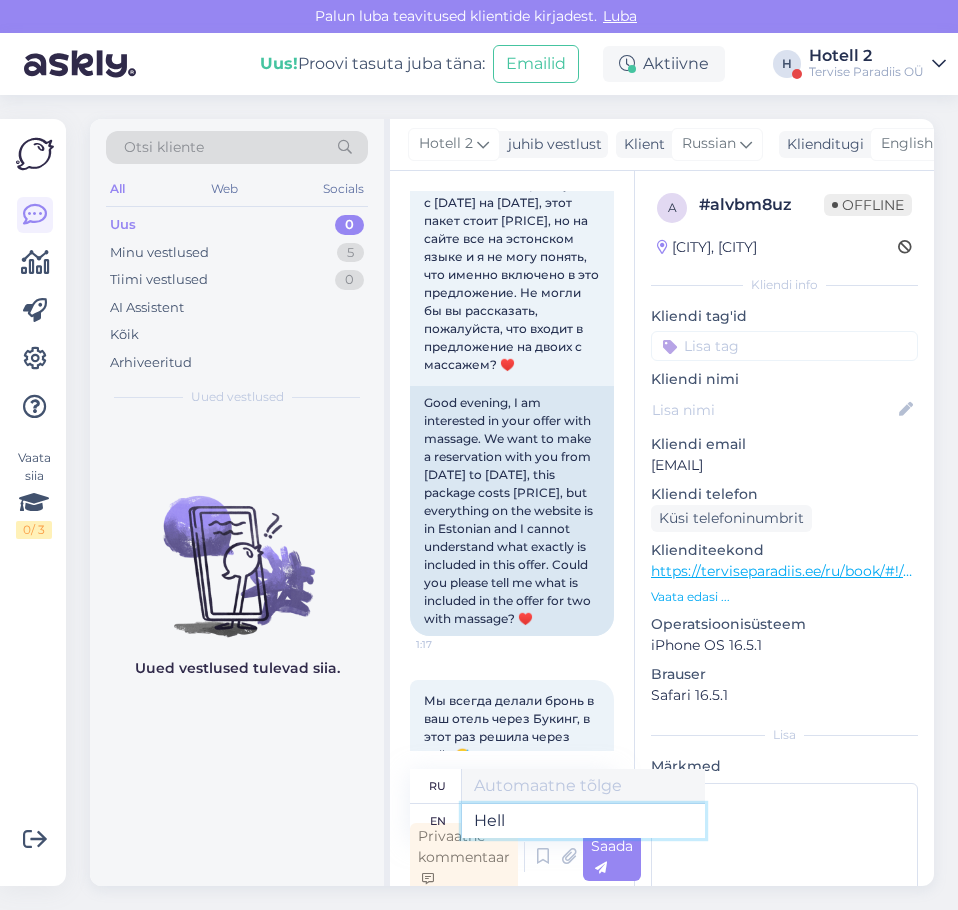 type on "Hello" 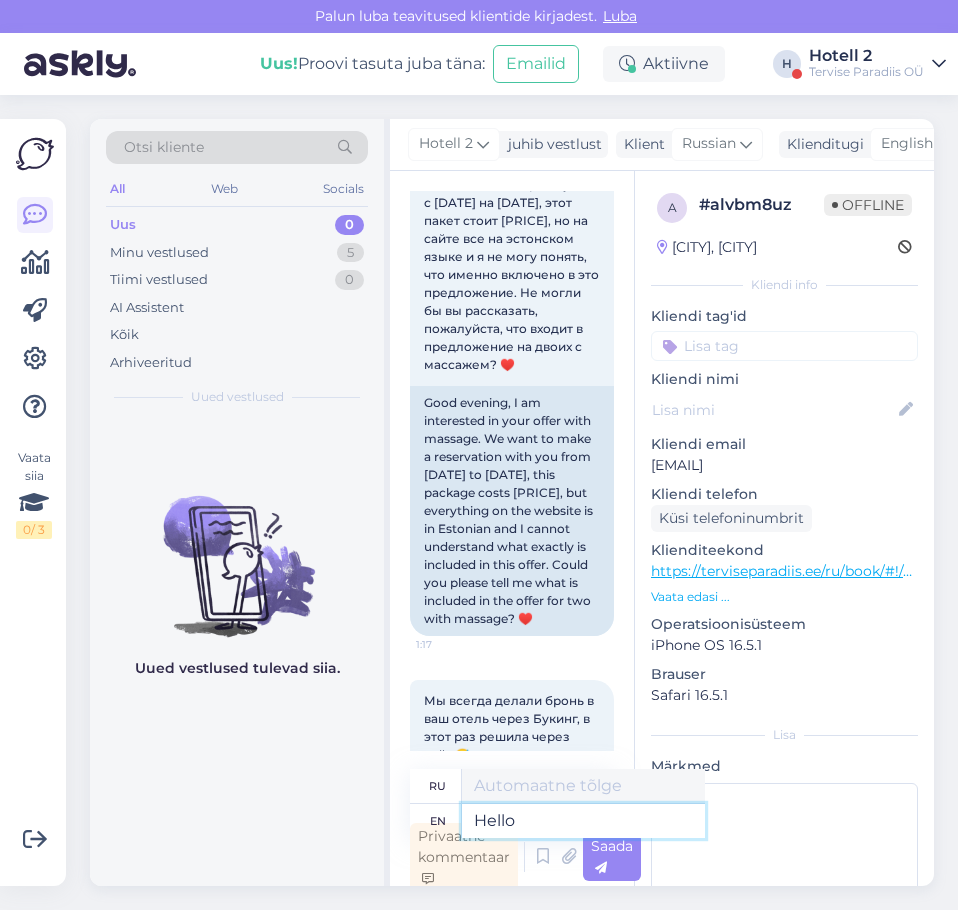 type on "Привет" 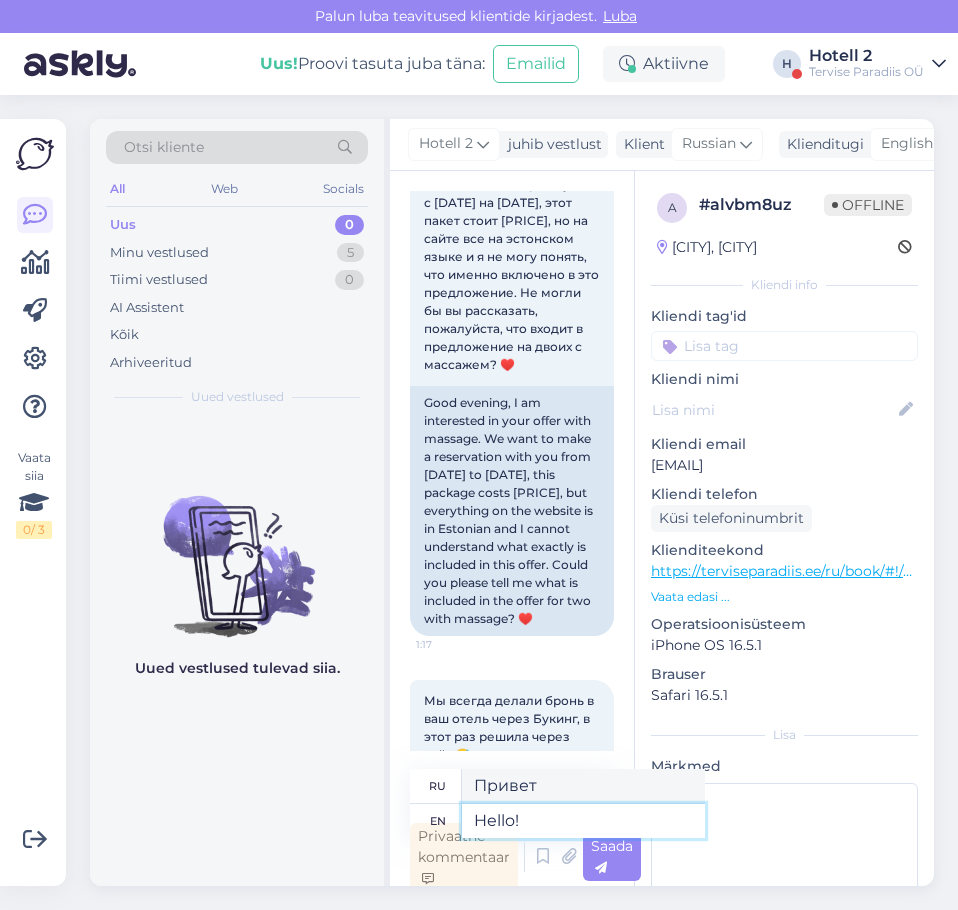 type on "Hello!" 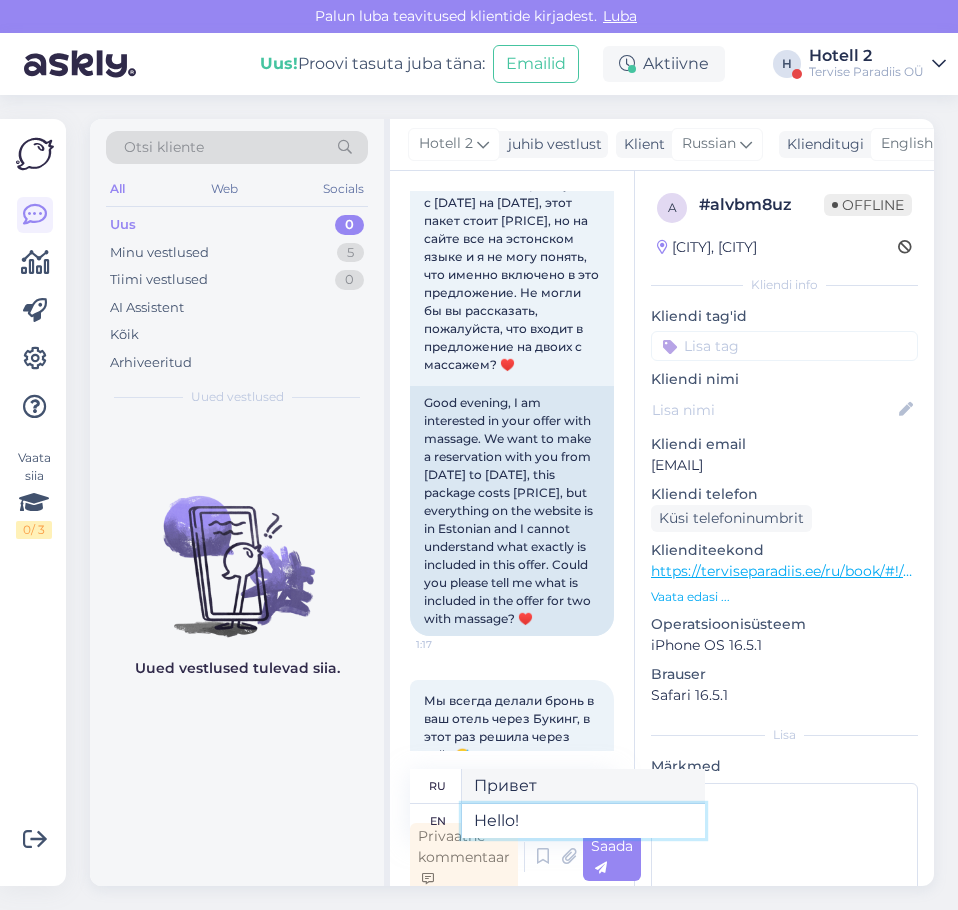 type on "Привет!" 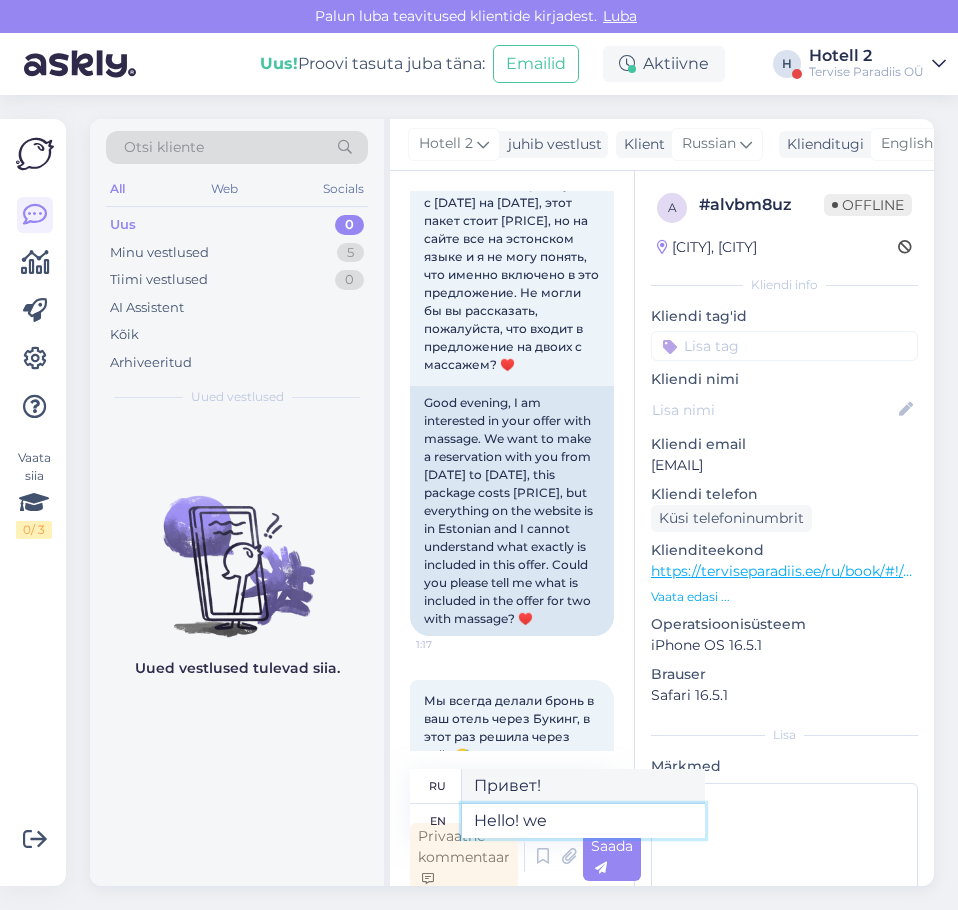 type on "Hello! we" 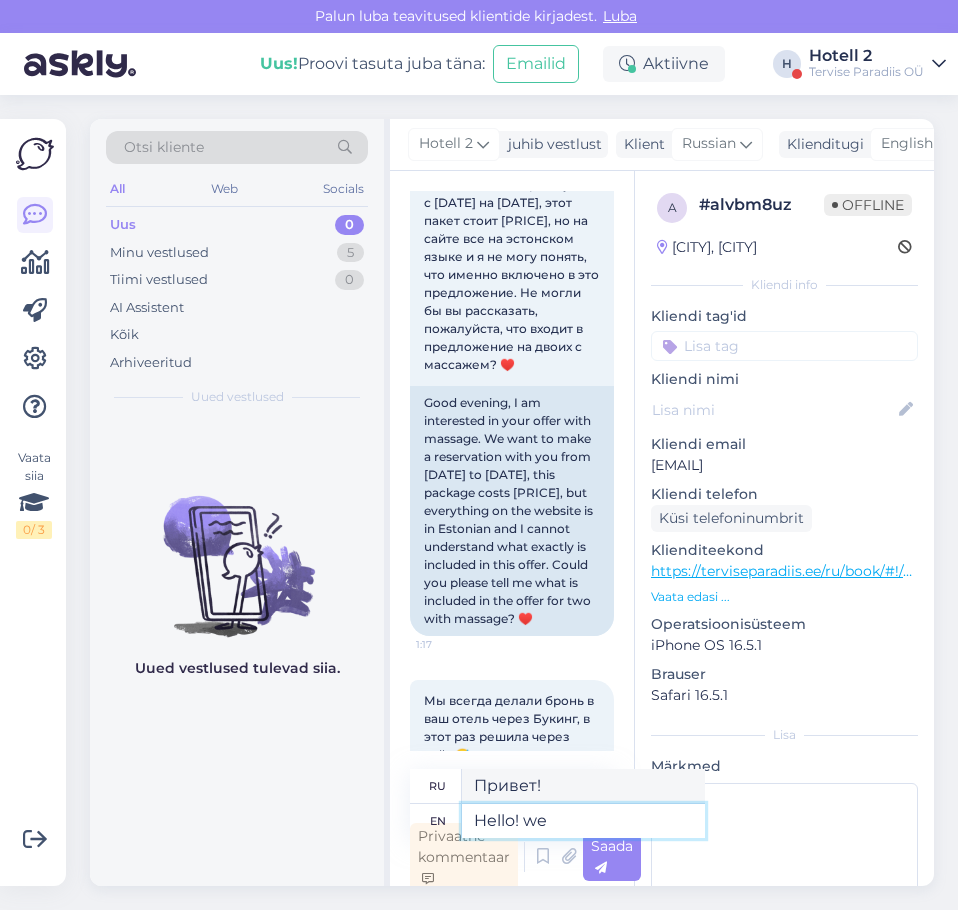 type on "Привет! Мы" 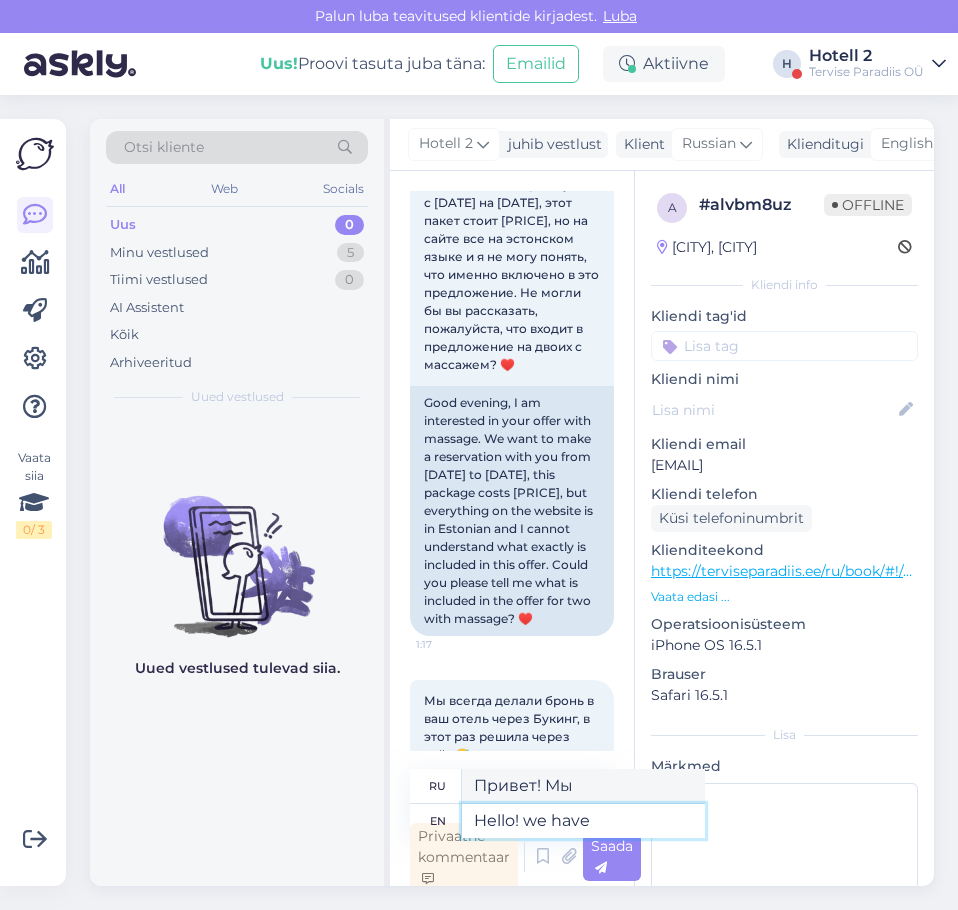type on "Hello! we have" 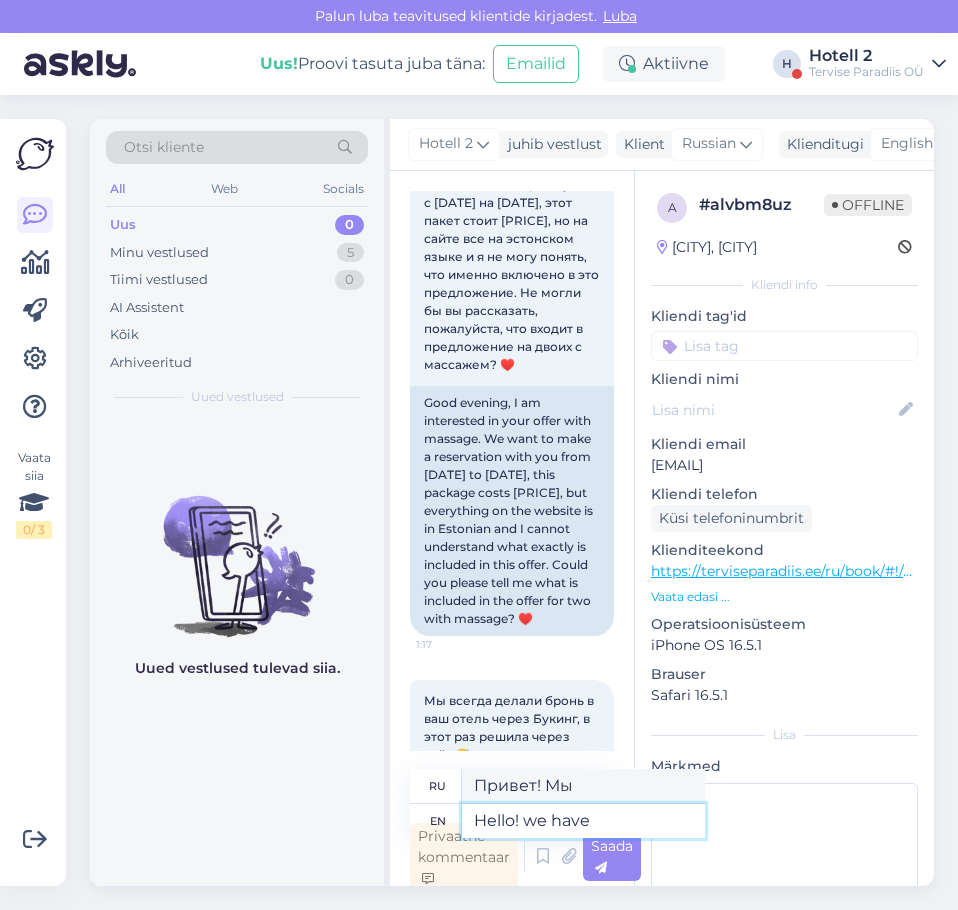 type on "Привет! У нас есть" 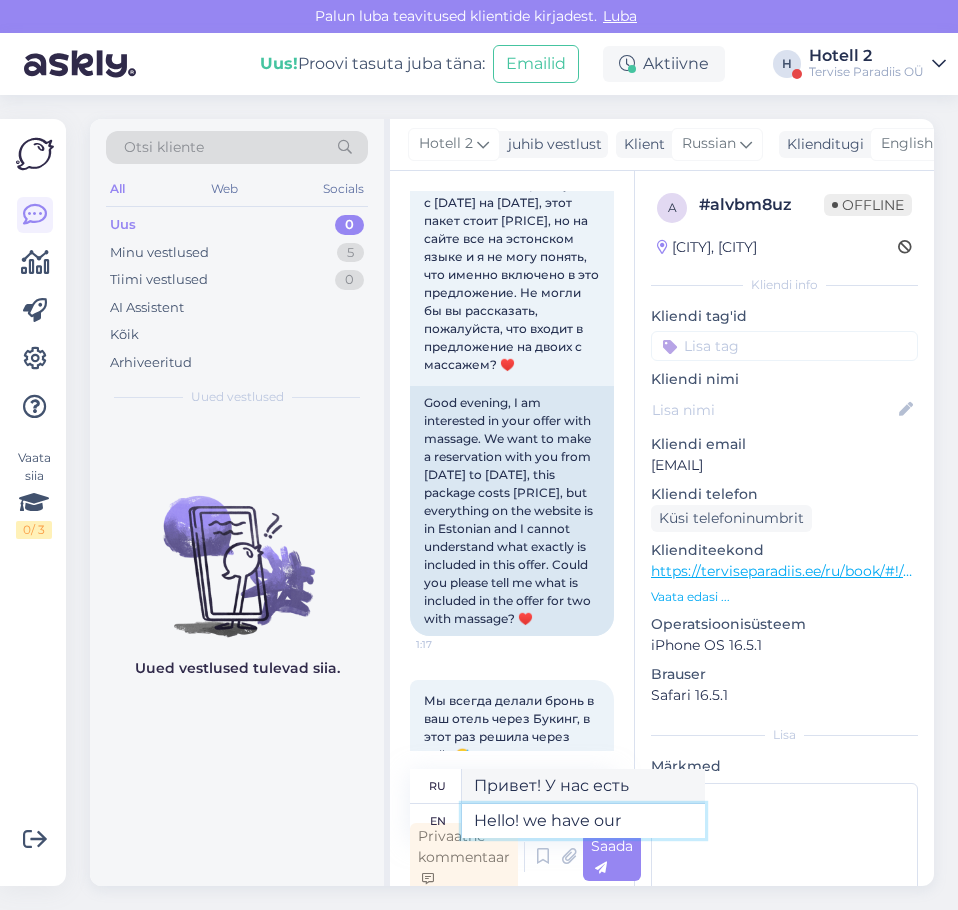 type on "Hello! we have our" 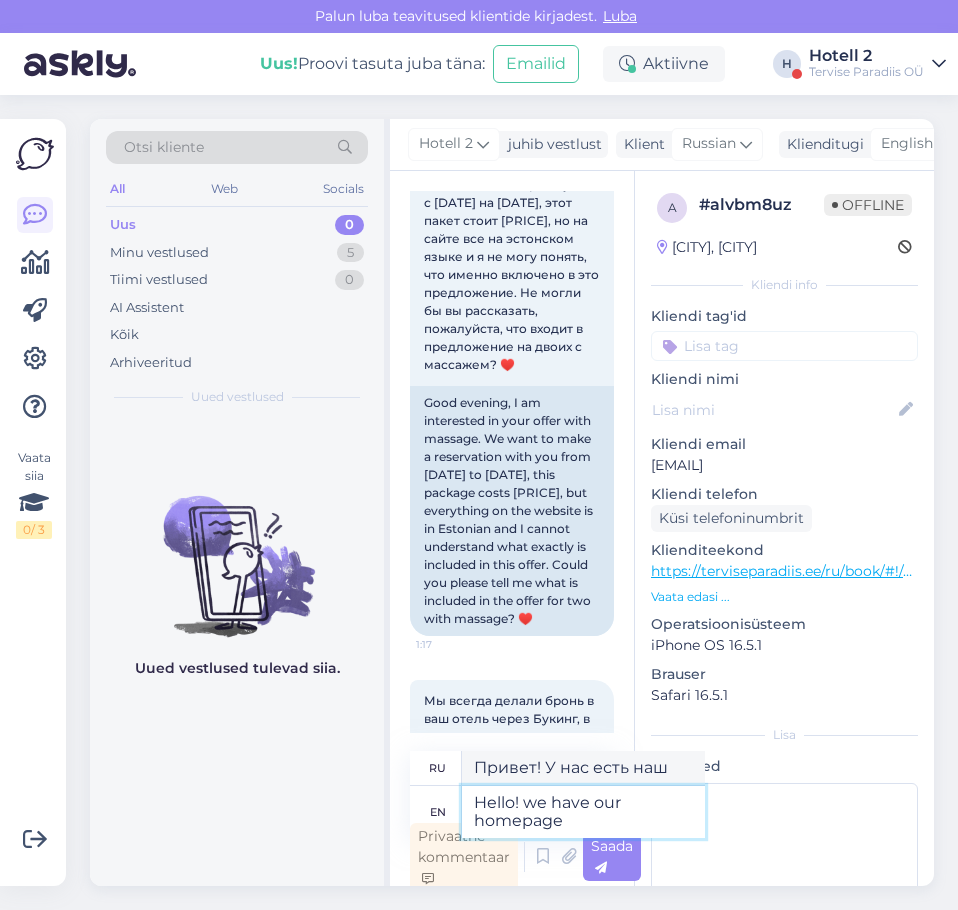 type on "Hello! we have our homepage" 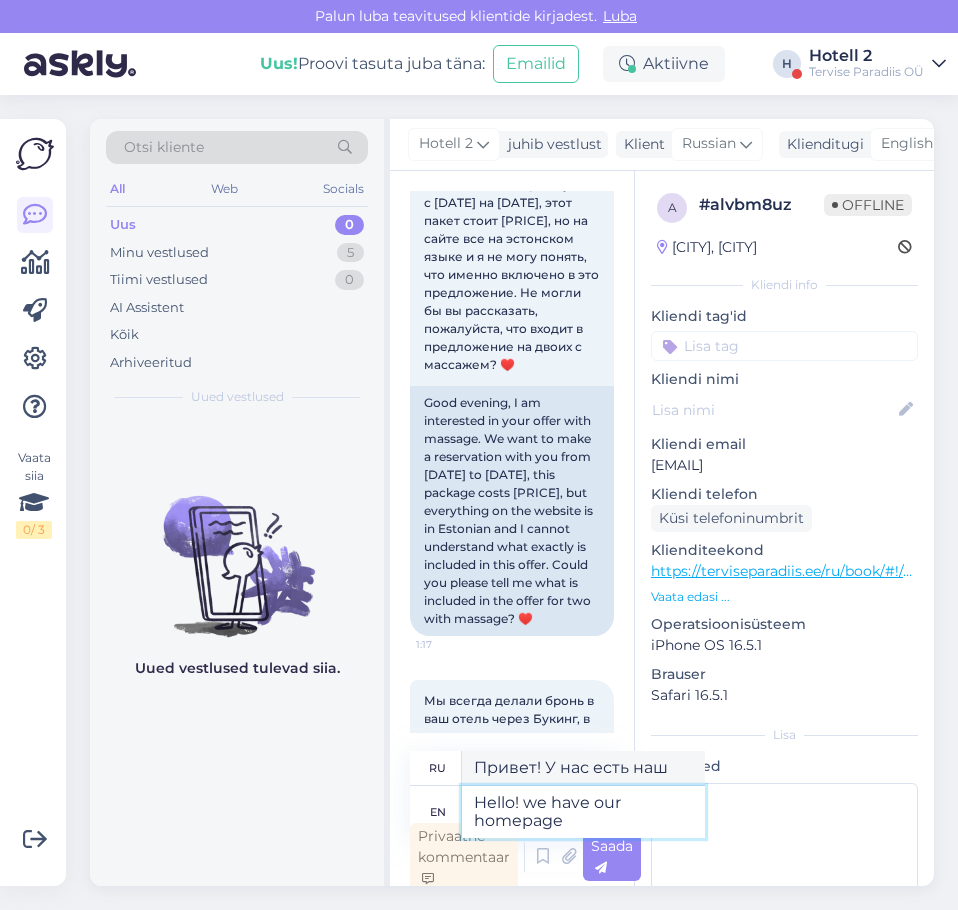 type on "Привет! У нас есть наша домашняя страница." 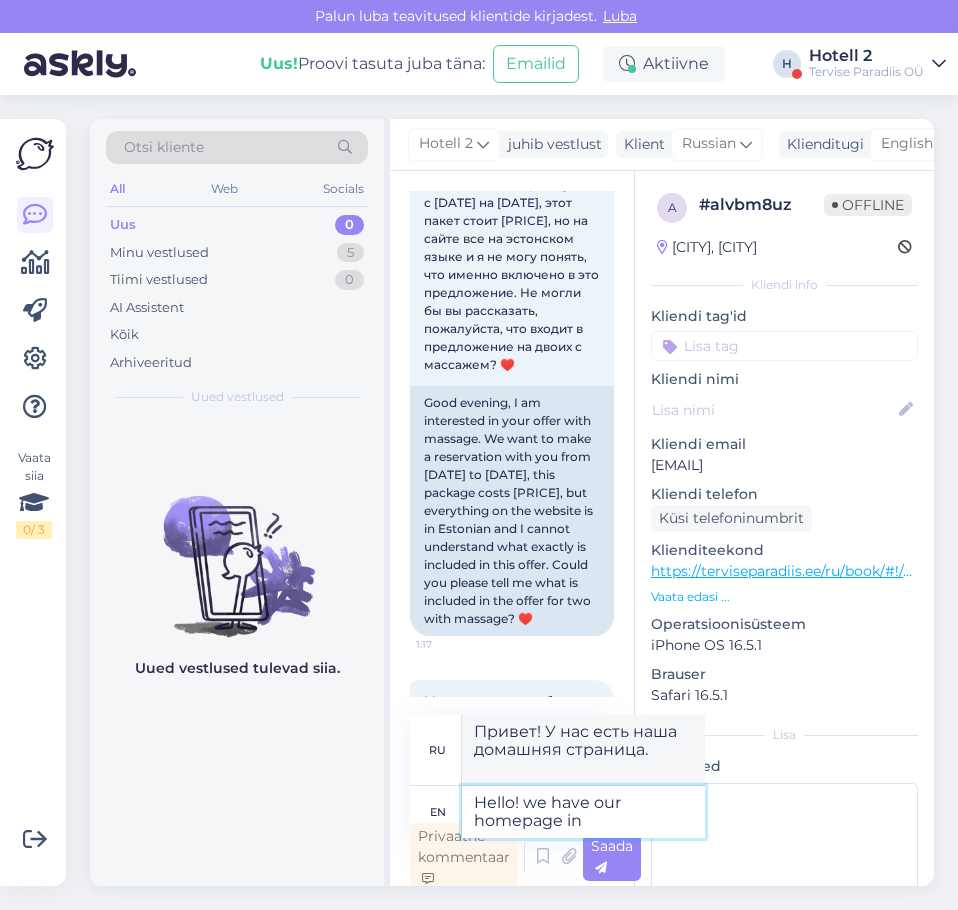type on "Hello! we have our homepage in" 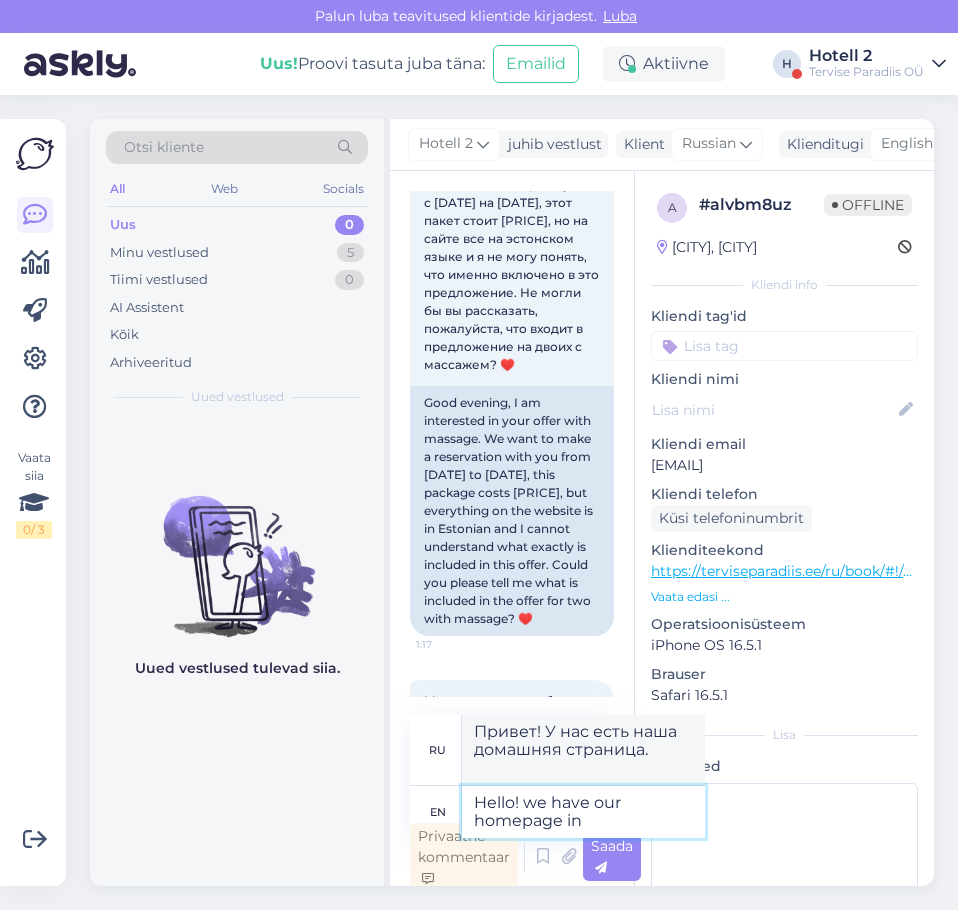 type on "Привет! Наша домашняя страница находится на" 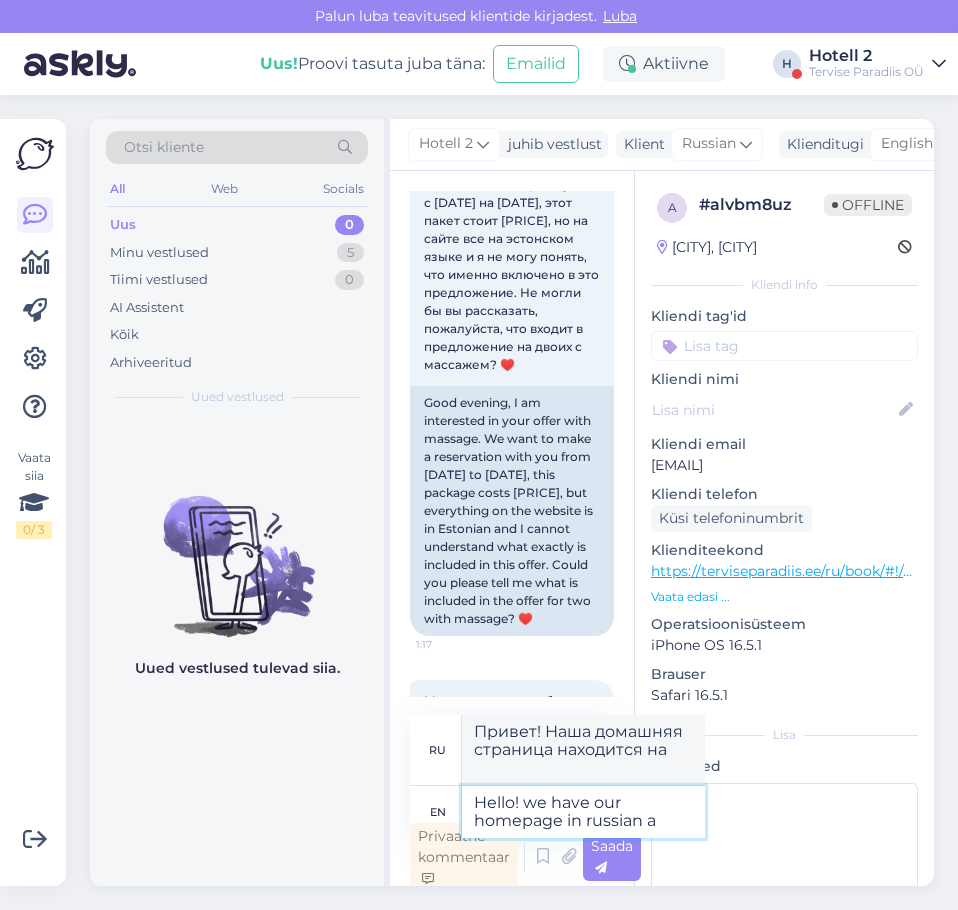 type on "Hello! we have our homepage in russian an" 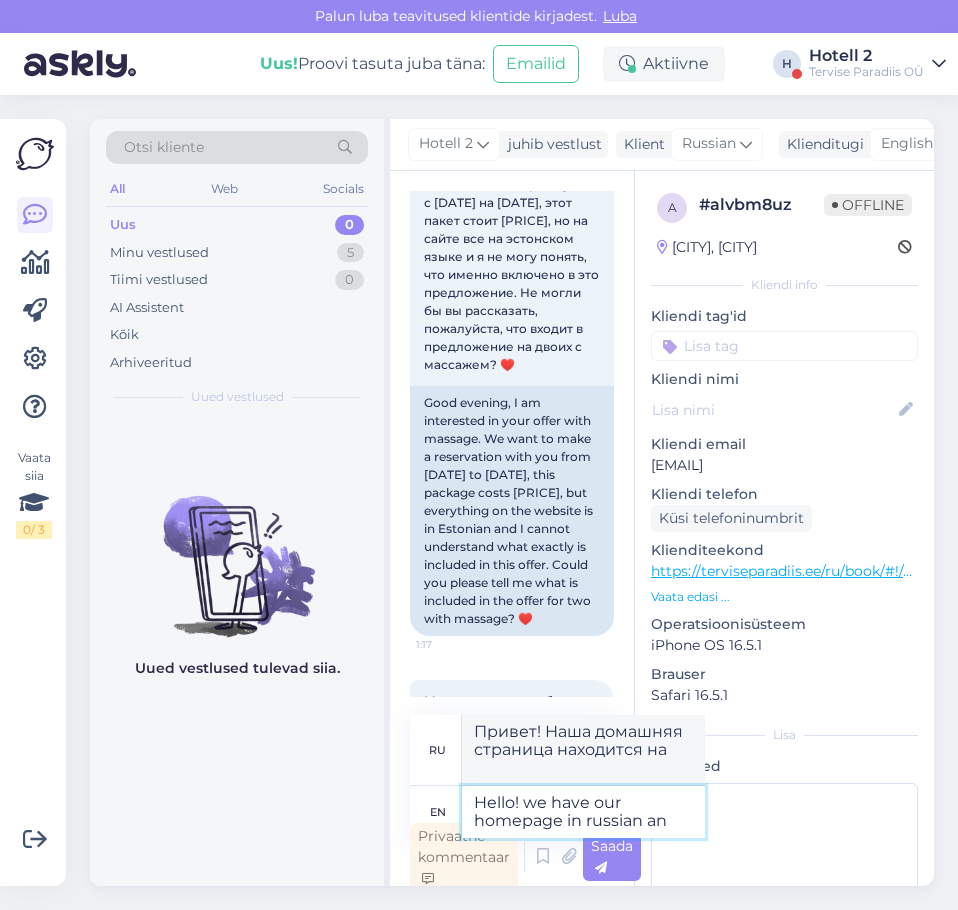 type on "Здравствуйте! У нас есть домашняя страница на русском языке." 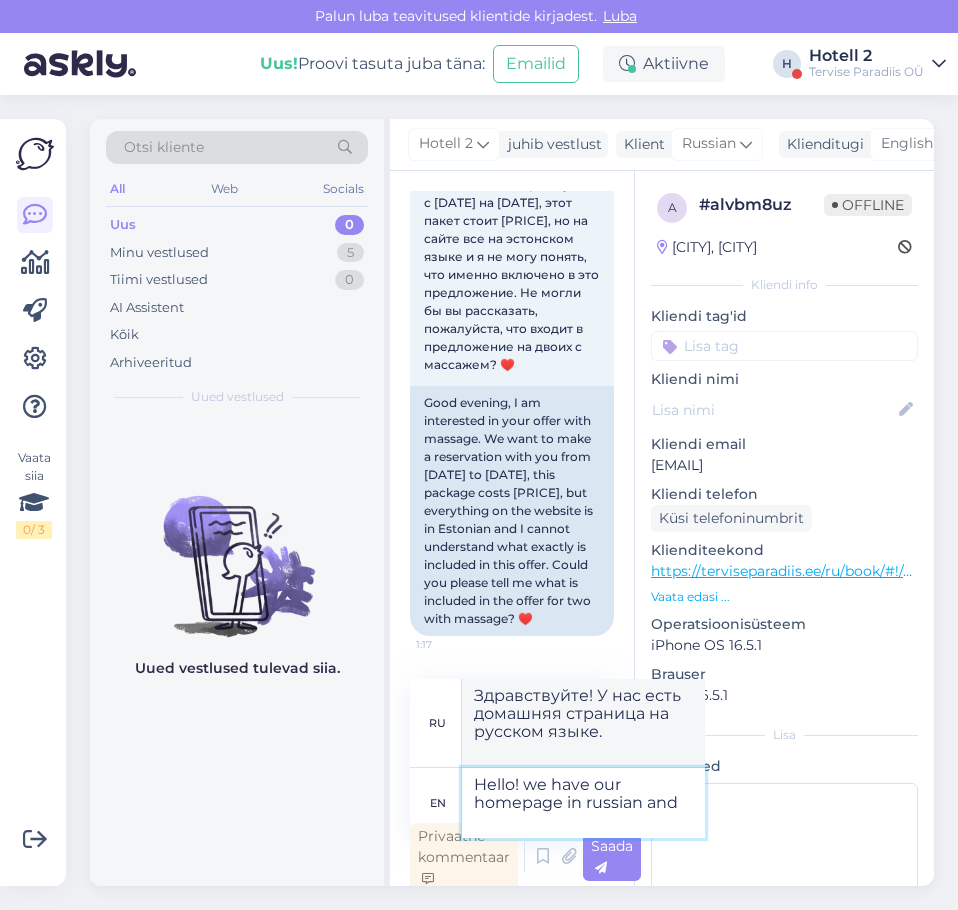 type on "Hello! we have our homepage in russian and" 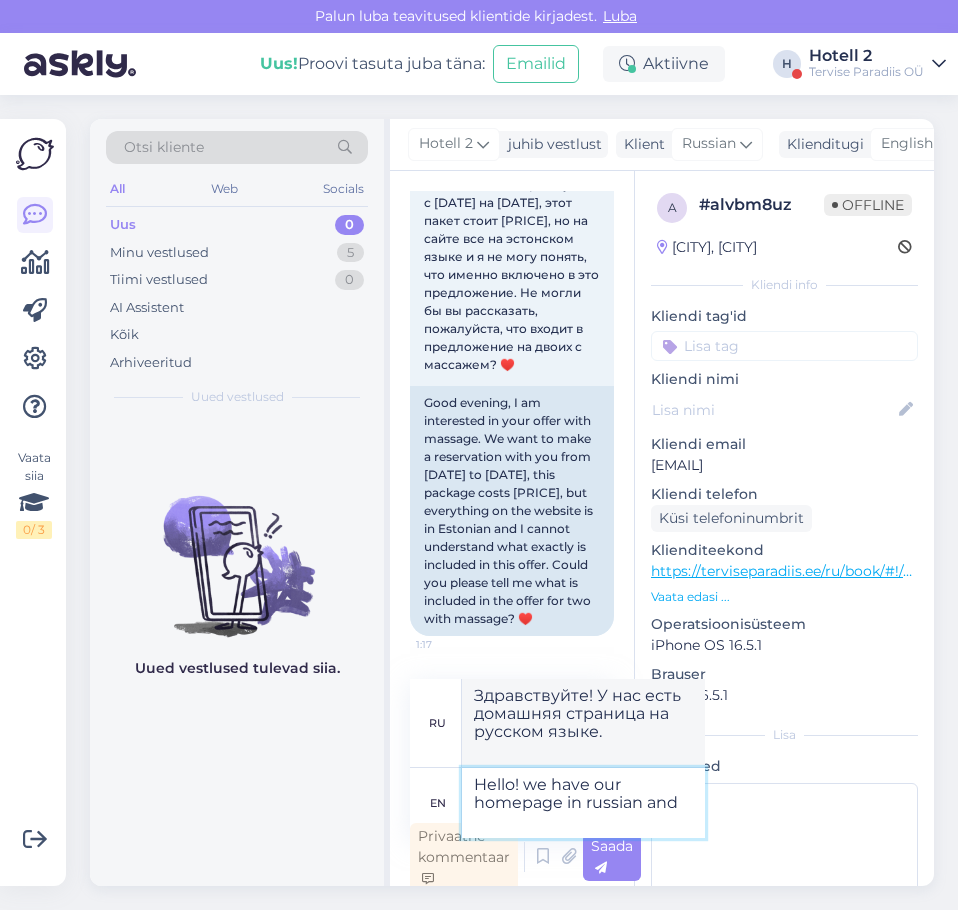 type on "Здравствуйте! У нас есть домашняя страница на русском и" 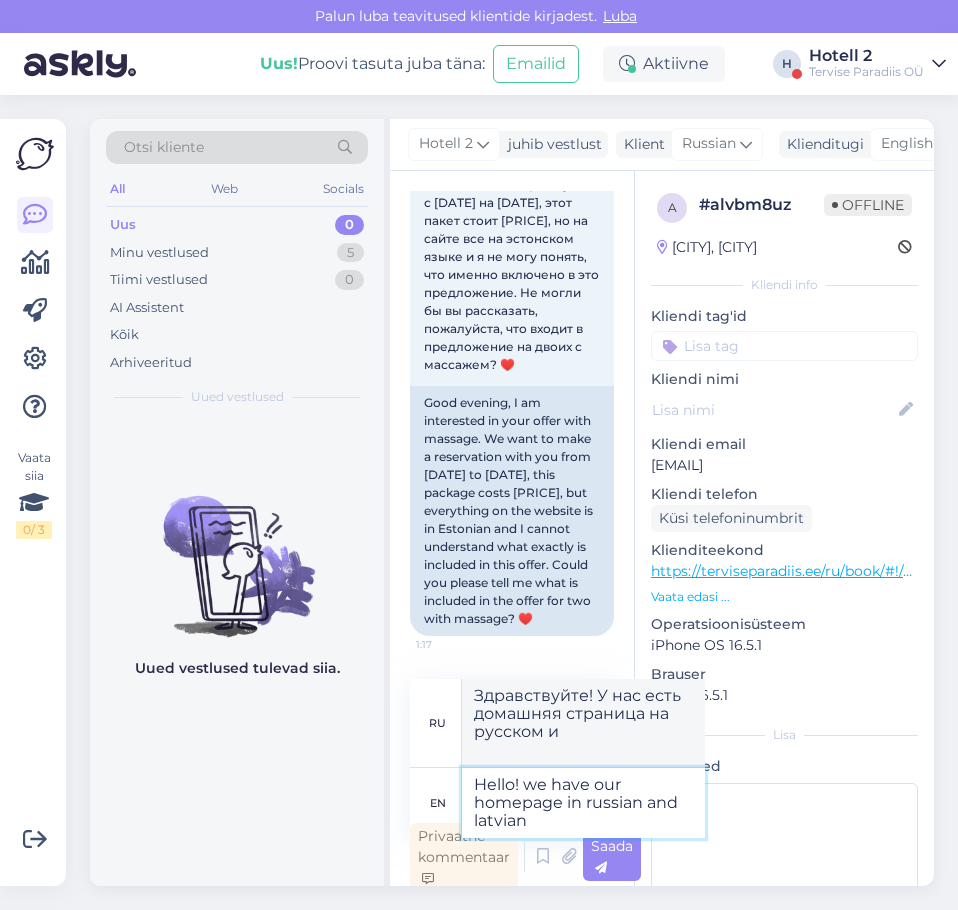 type on "Hello! we have our homepage in russian and latvian" 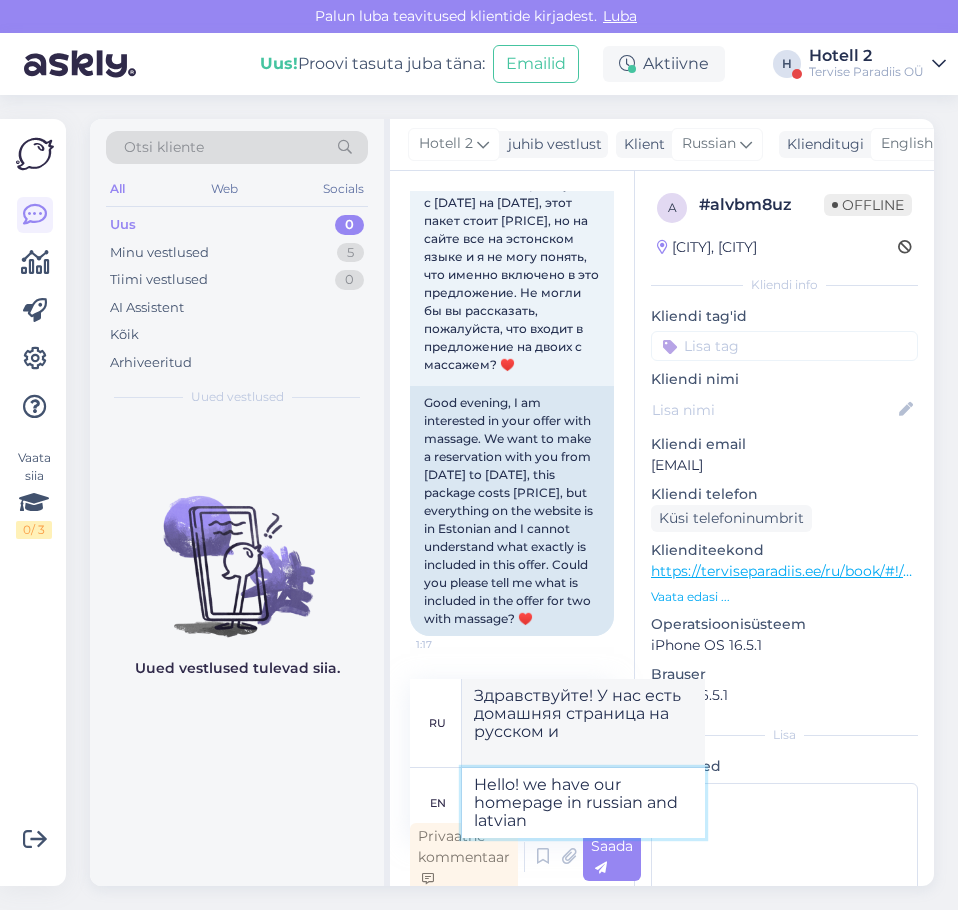 type on "Здравствуйте! У нас есть домашняя страница на русском и латышском языках." 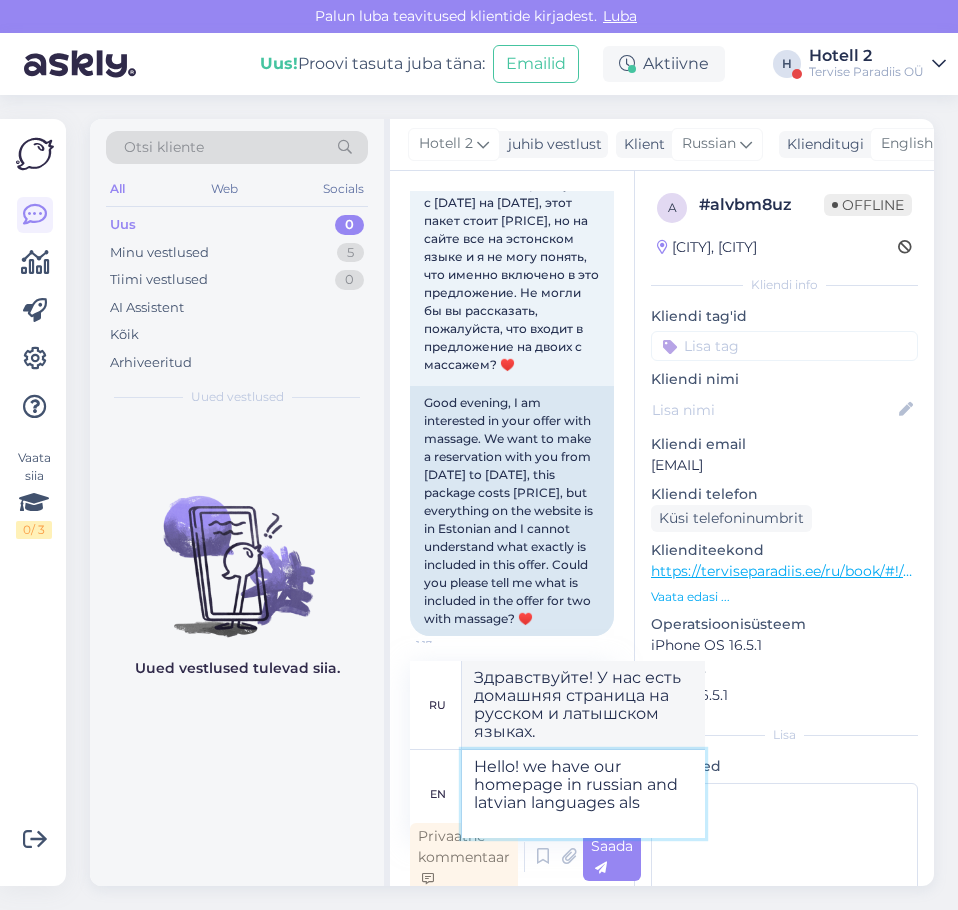 type on "Hello! we have our homepage in russian and latvian languages also" 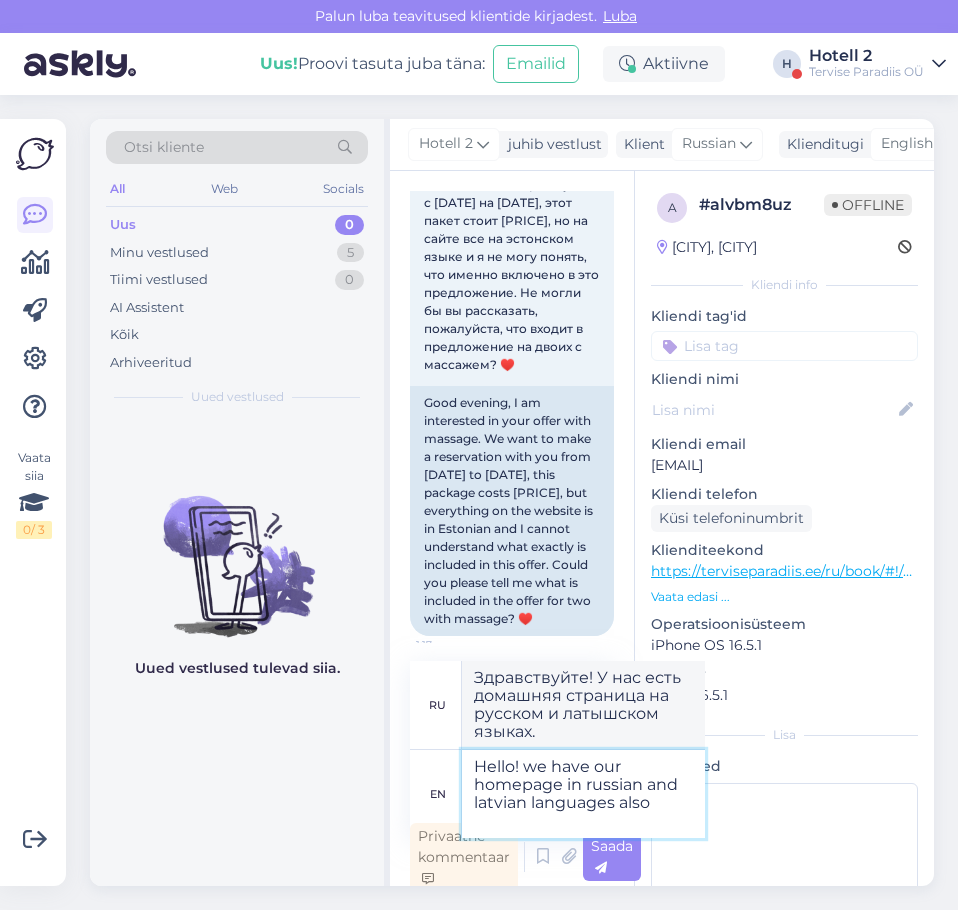 type on "Здравствуйте! У нас есть также домашняя страница на русском и латышском языках." 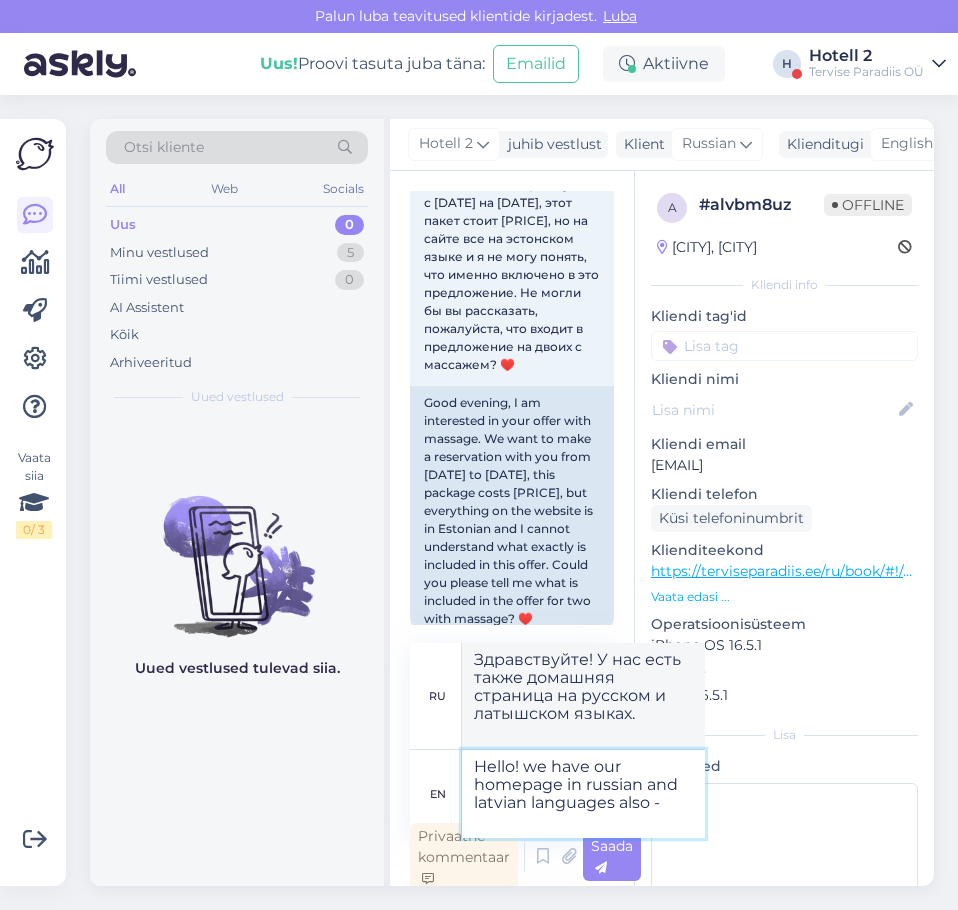 type on "Hello! we have our homepage in russian and latvian languages also -" 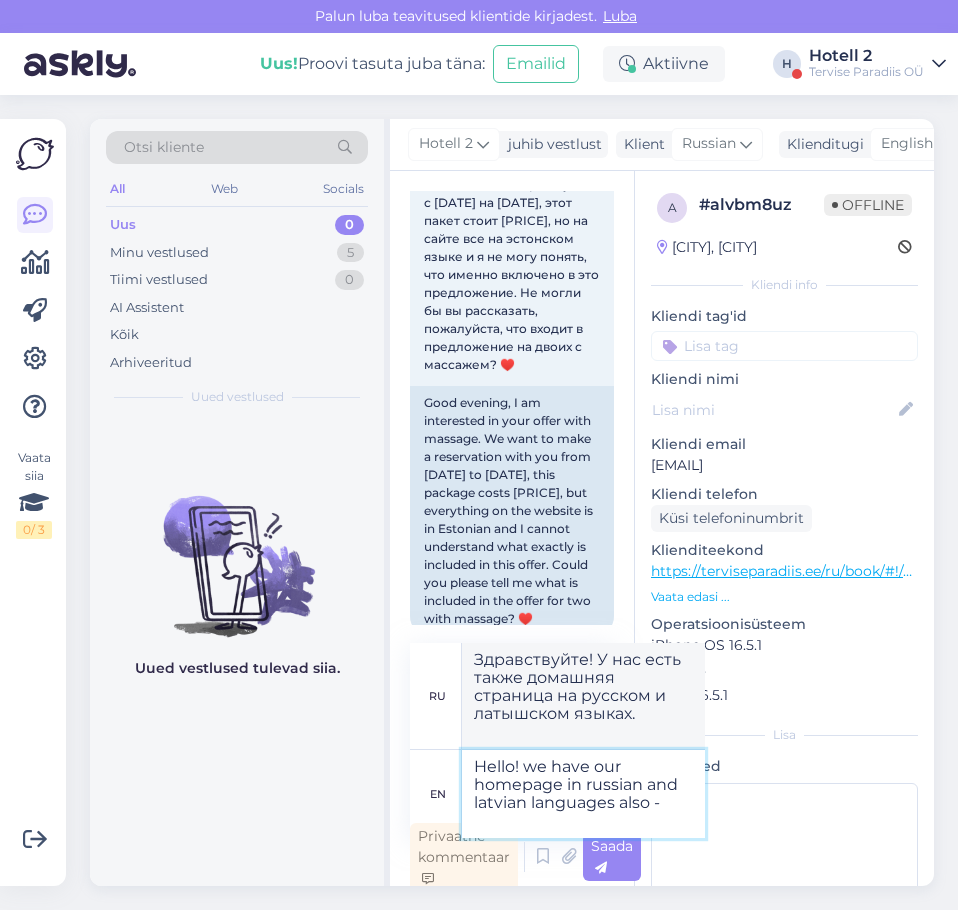 type on "Здравствуйте! У нас есть также домашняя страница на русском и латышском языках -" 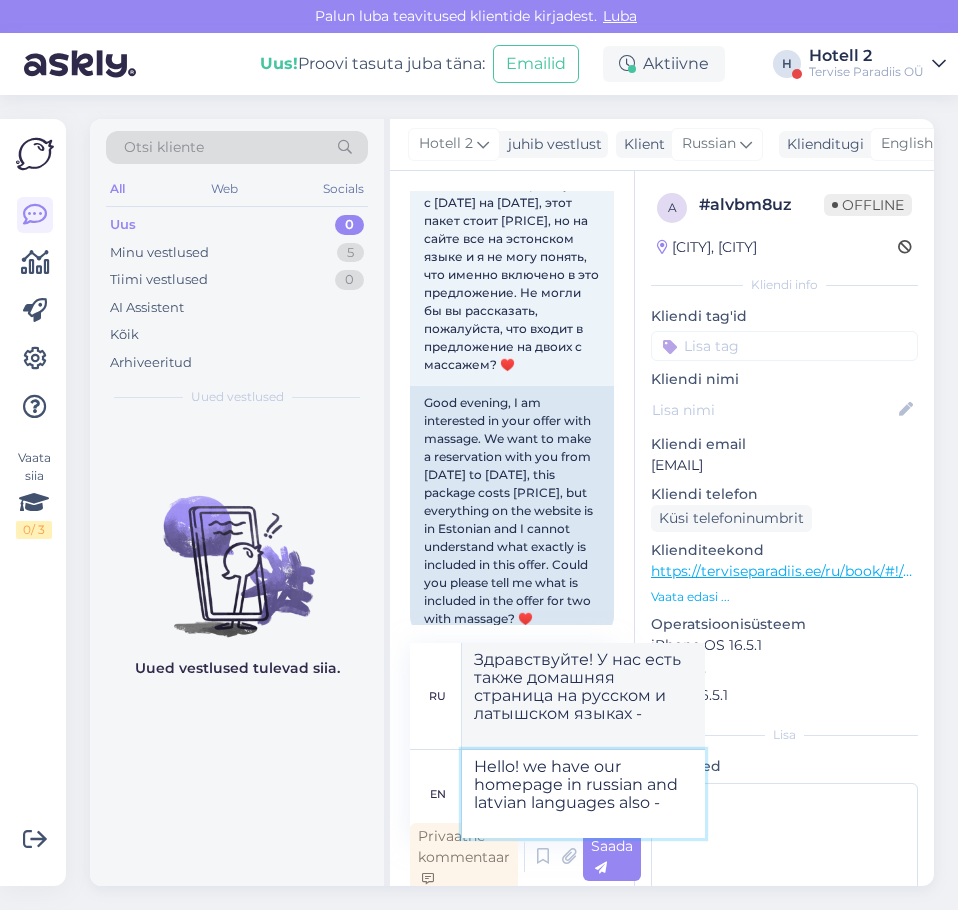 paste on "https://terviseparadiis.ee/ru/" 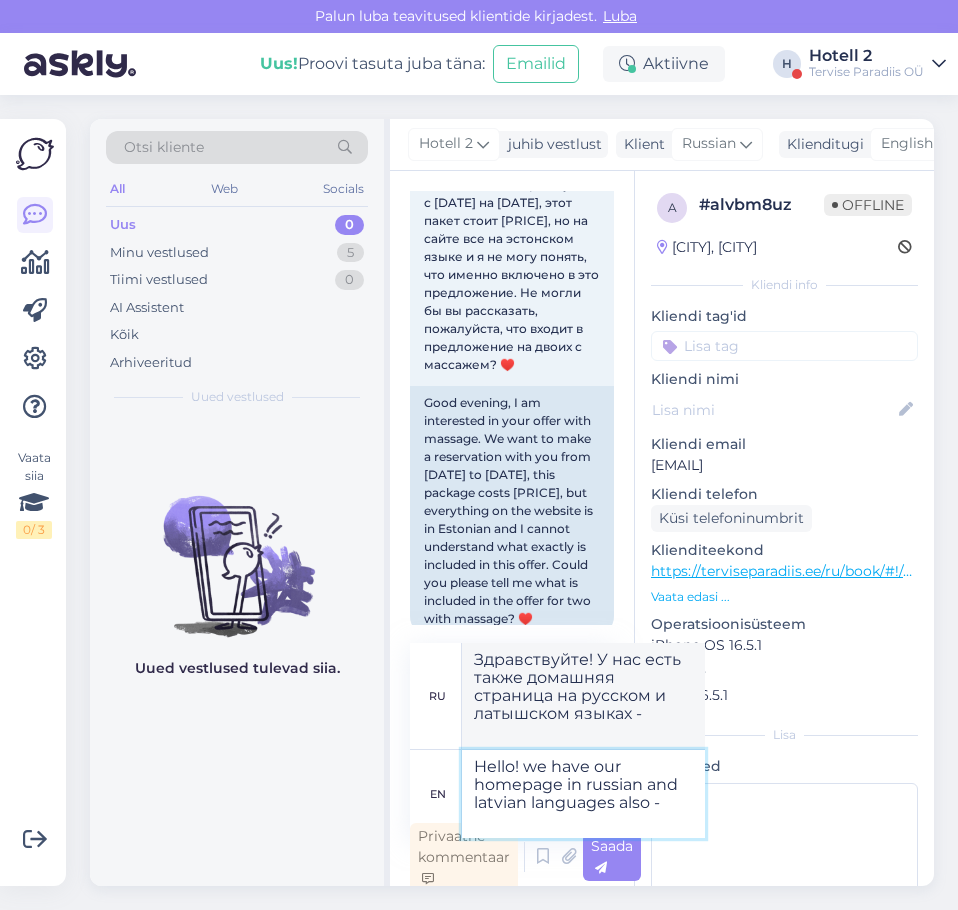 type on "Hello! we have our homepage in russian and latvian languages also - https://terviseparadiis.ee/ru/" 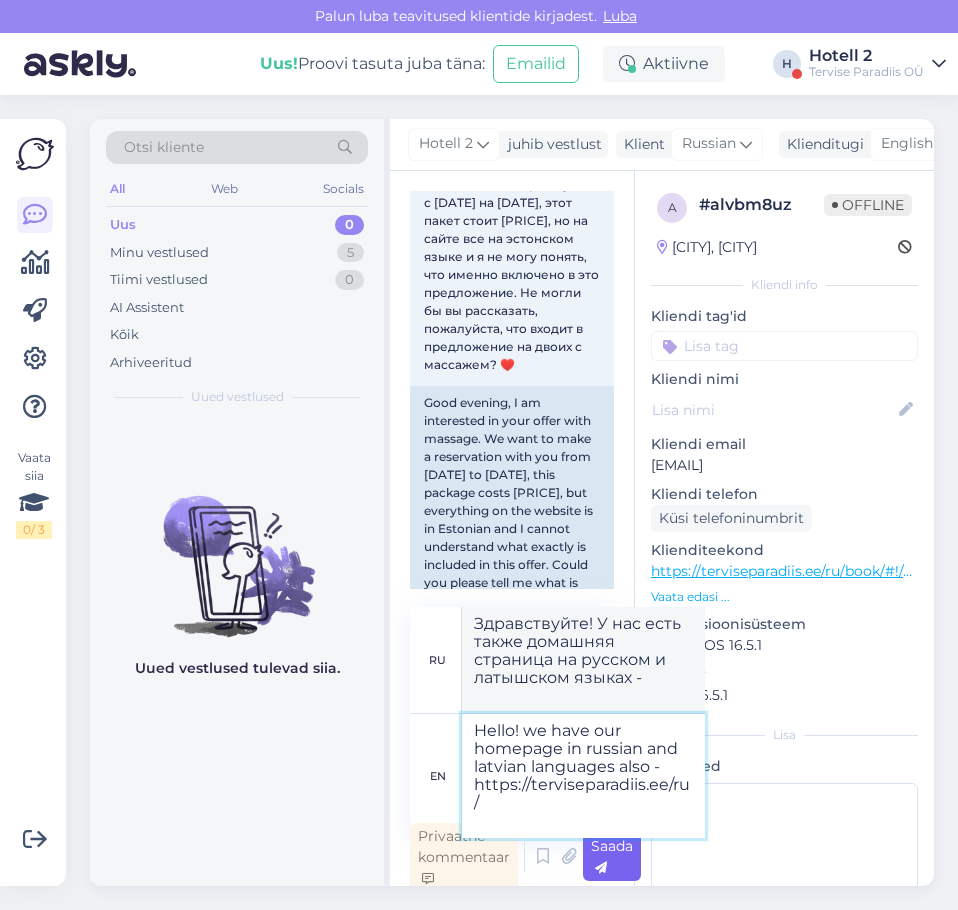 type on "Здравствуйте! У нас есть также домашняя страница на русском и латышском языках - https://terviseparadiis.ee/ru/" 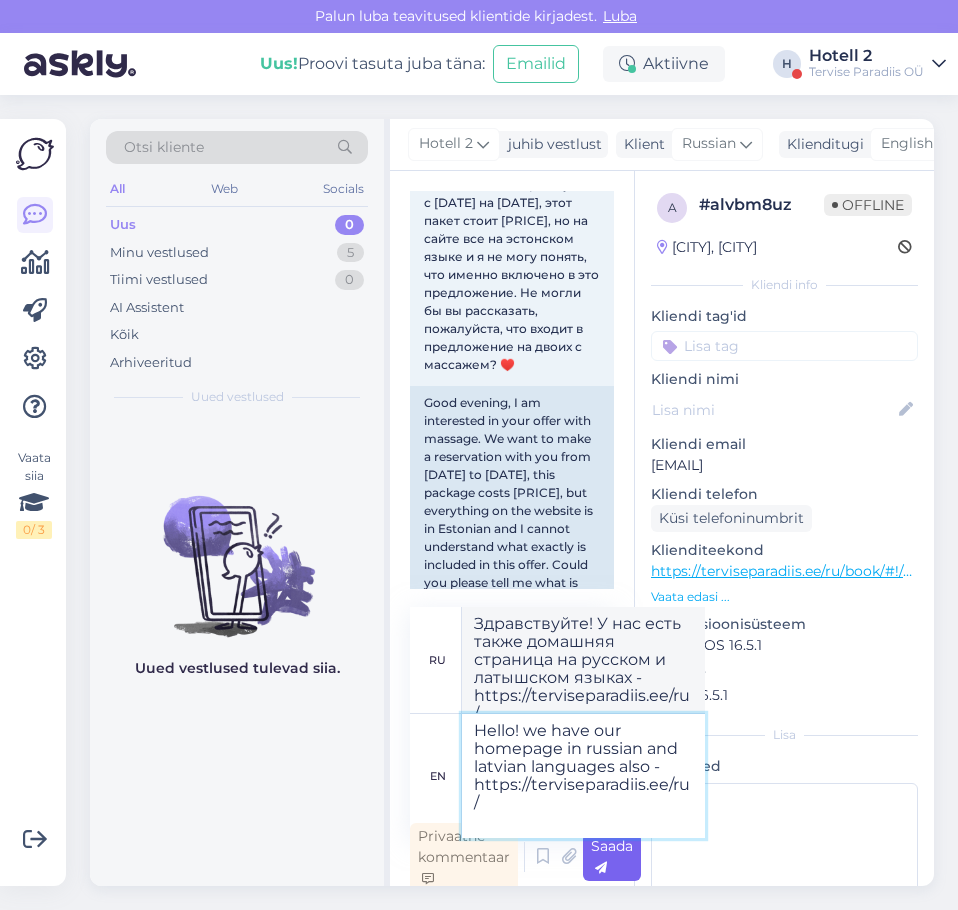 type on "Hello! we have our homepage in russian and latvian languages also - https://terviseparadiis.ee/ru/" 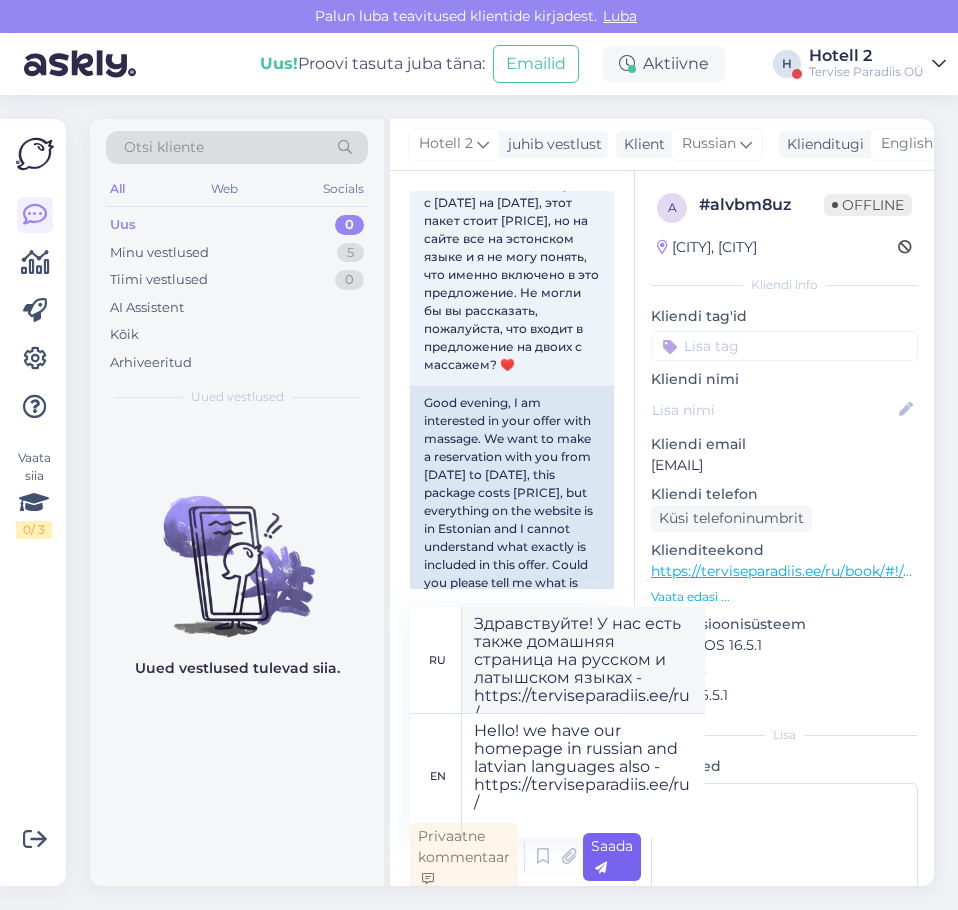 click on "Saada" at bounding box center (612, 857) 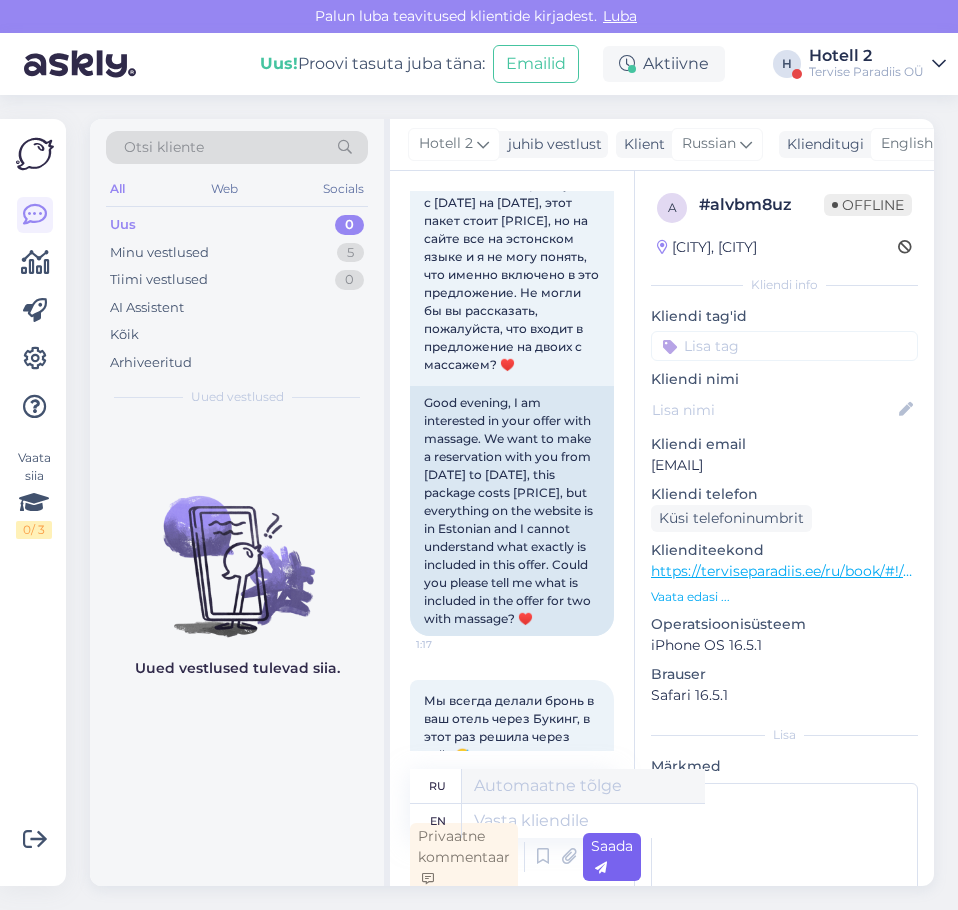scroll, scrollTop: 796, scrollLeft: 0, axis: vertical 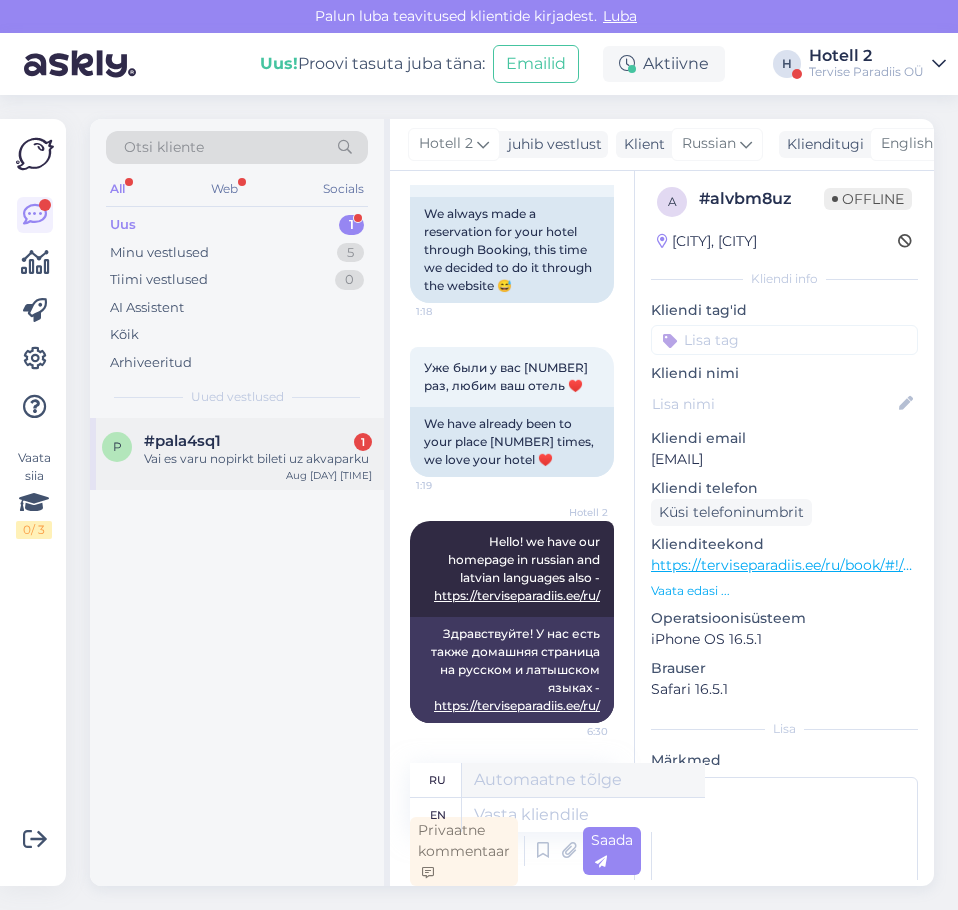 drag, startPoint x: 289, startPoint y: 443, endPoint x: 295, endPoint y: 453, distance: 11.661903 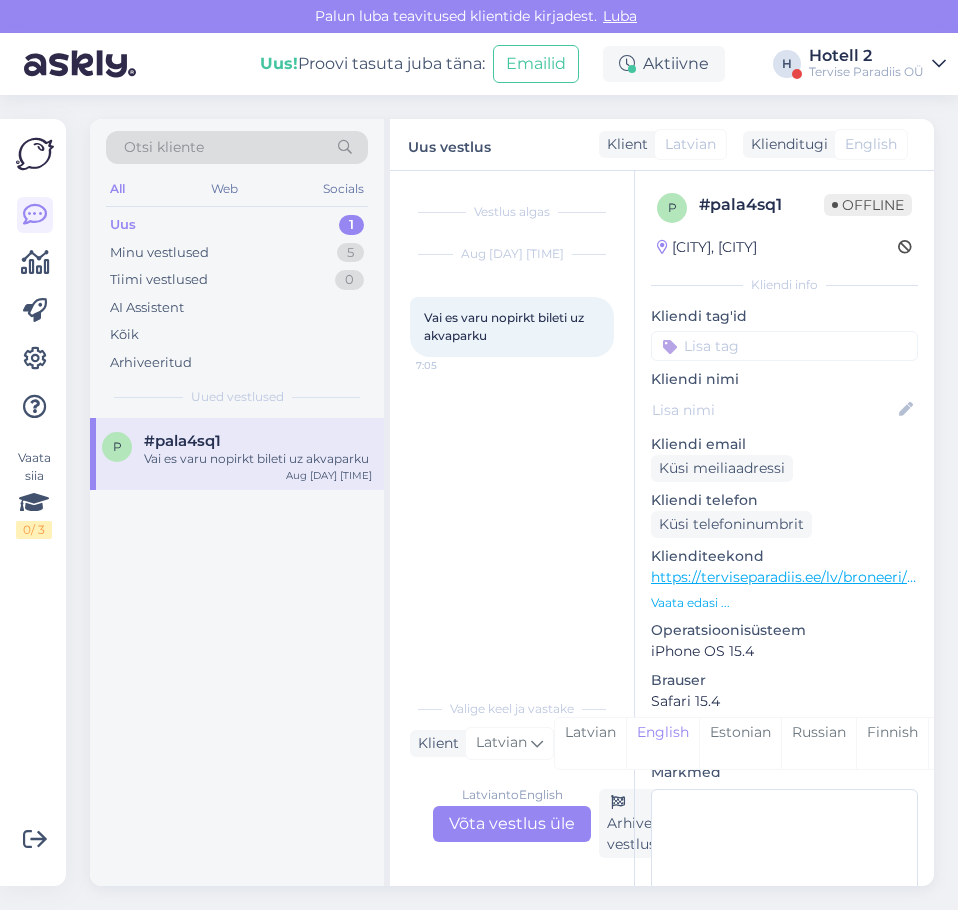 click on "Latvian to English Võta vestlus üle" at bounding box center [512, 824] 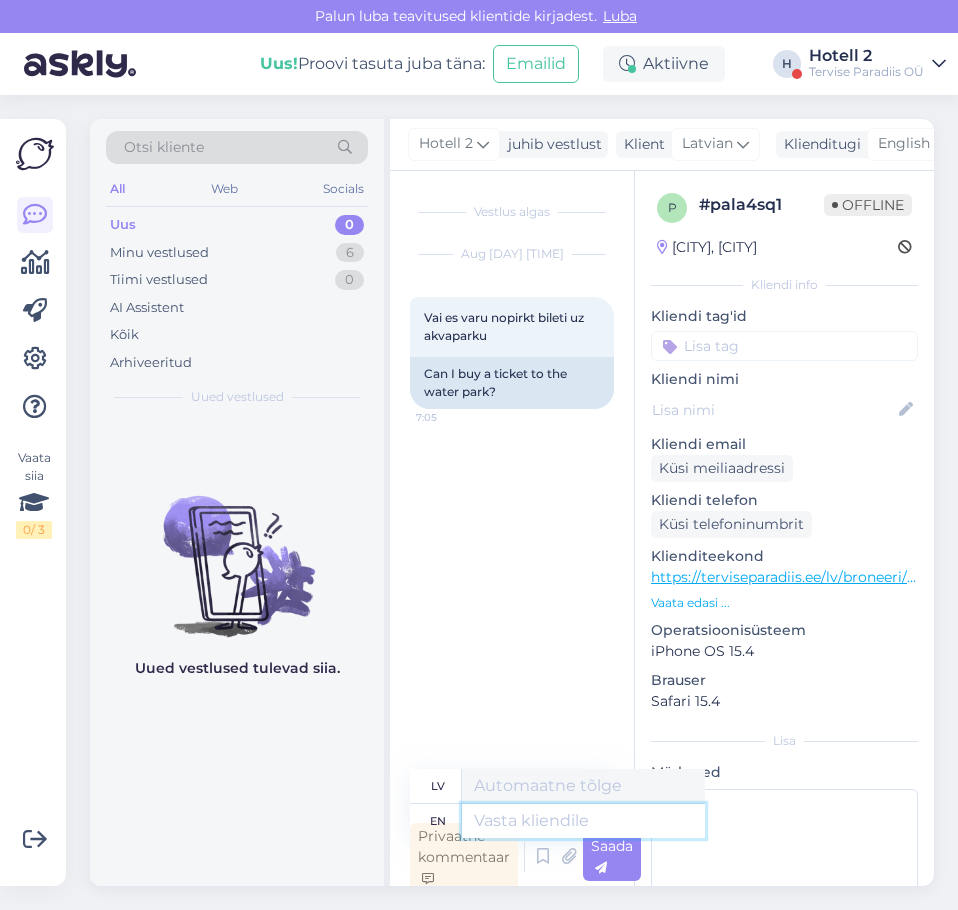 click at bounding box center [583, 821] 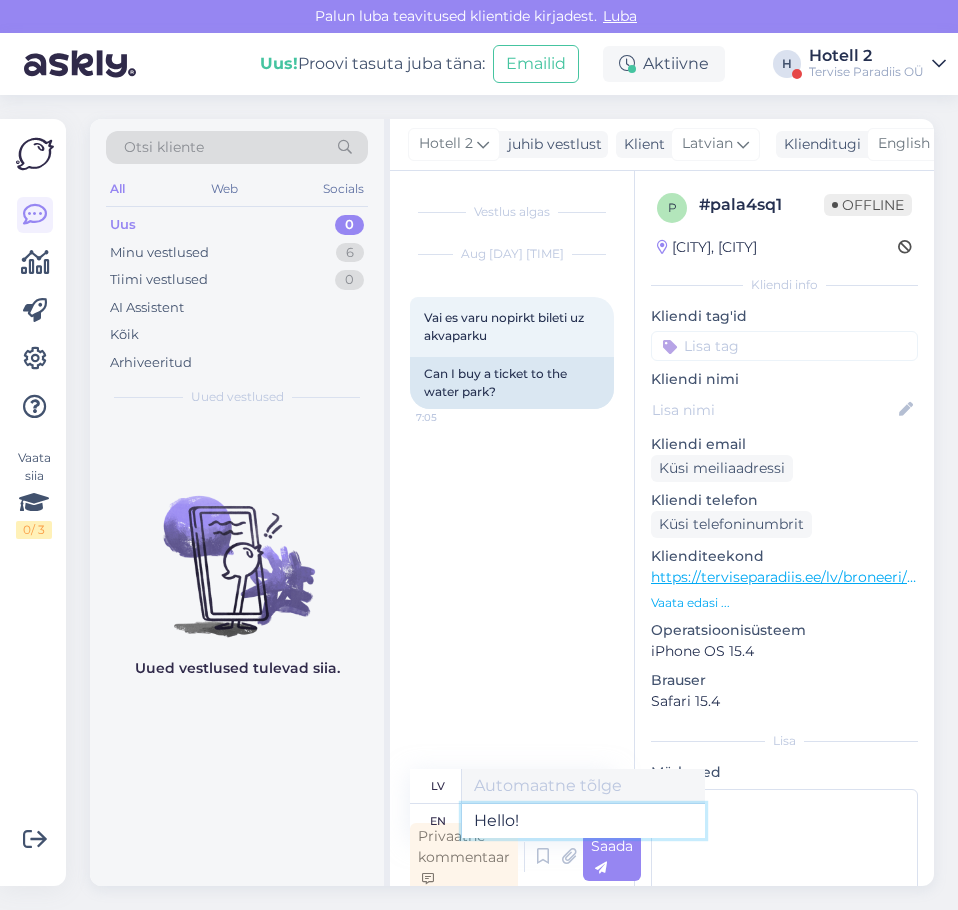 type on "Hello!" 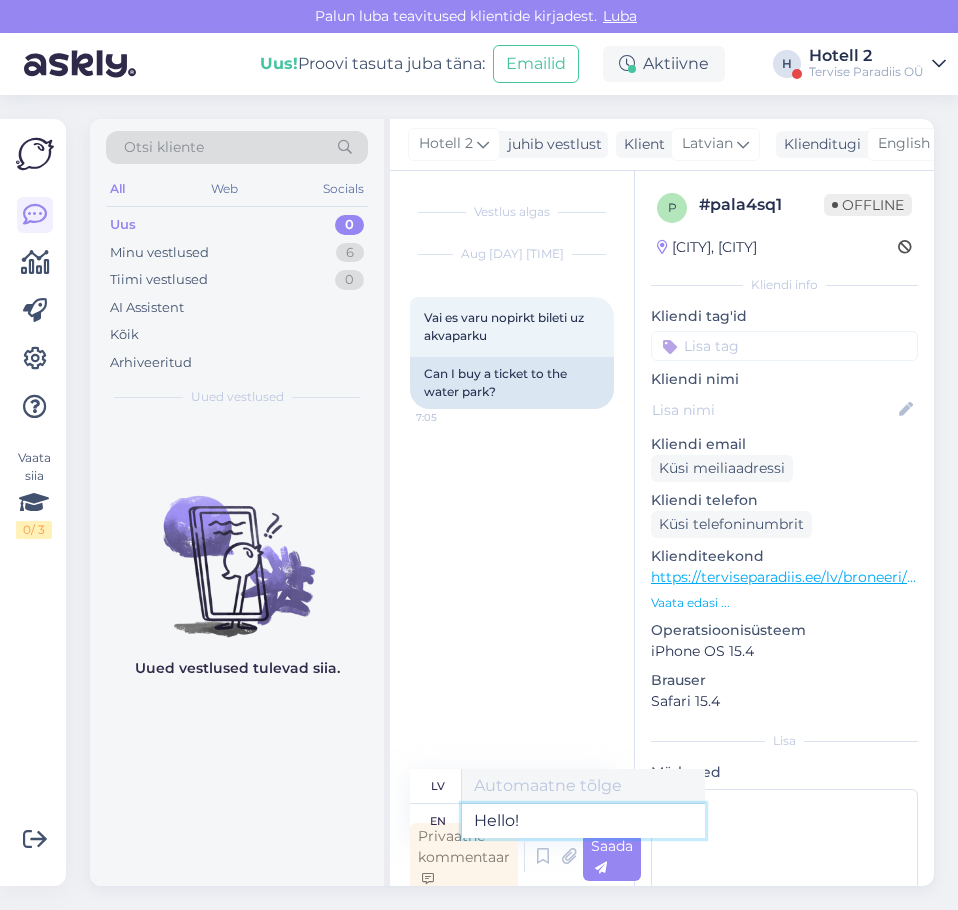 type on "Sveiki!" 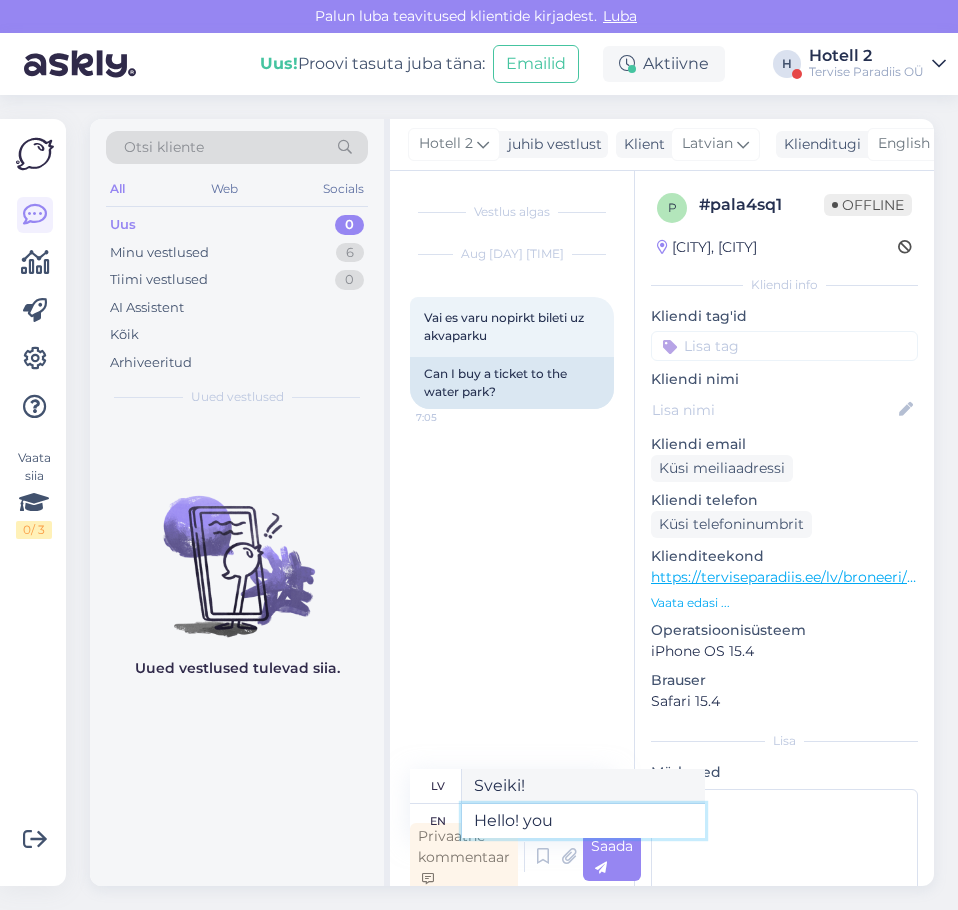 type on "Hello! you" 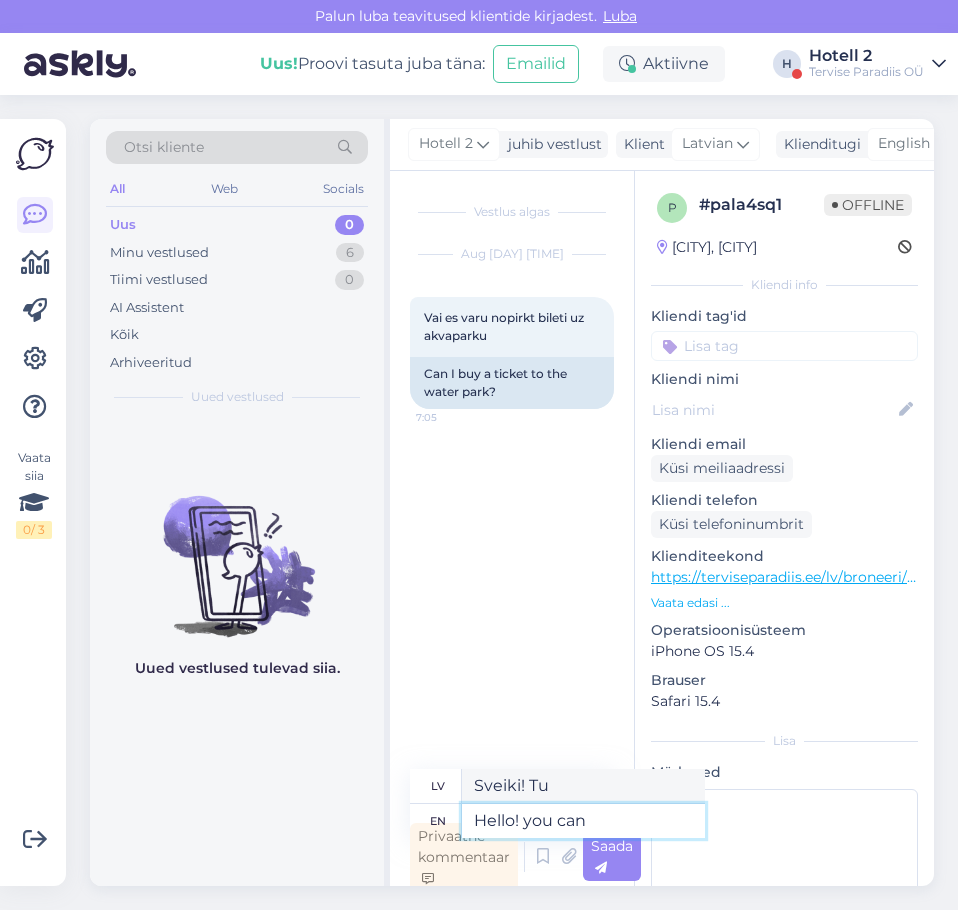 type on "Hello! you can" 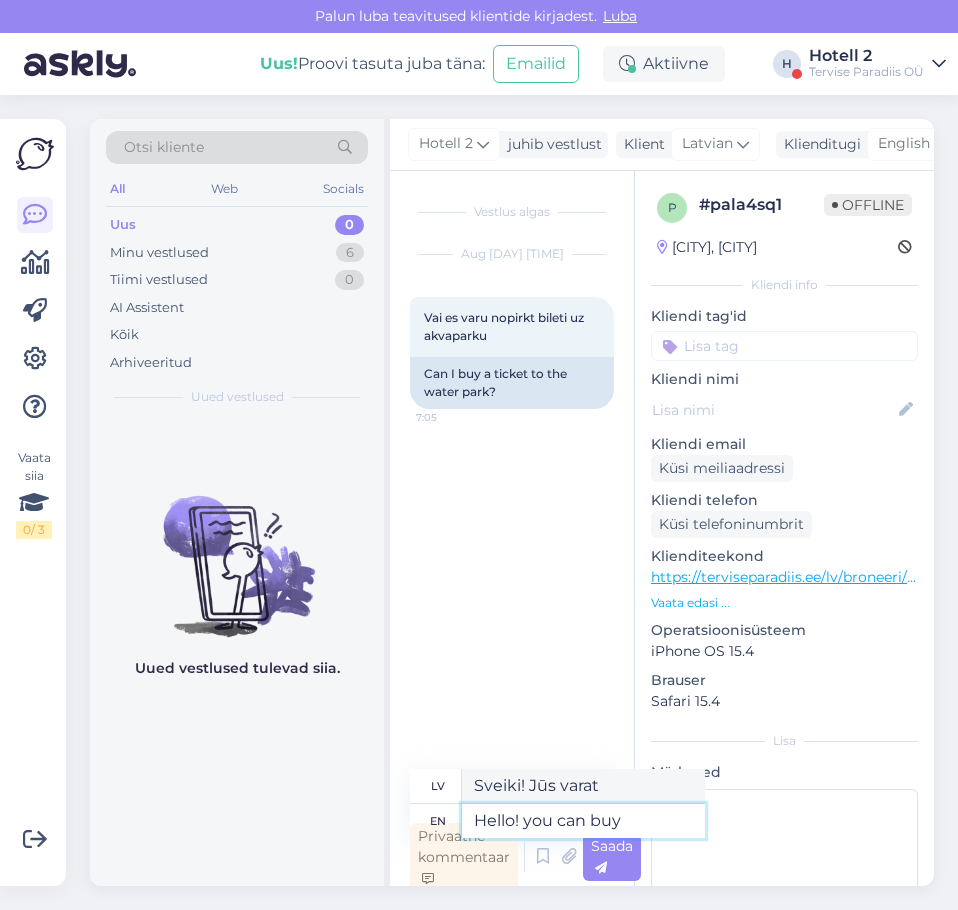 type on "Hello! you can buy" 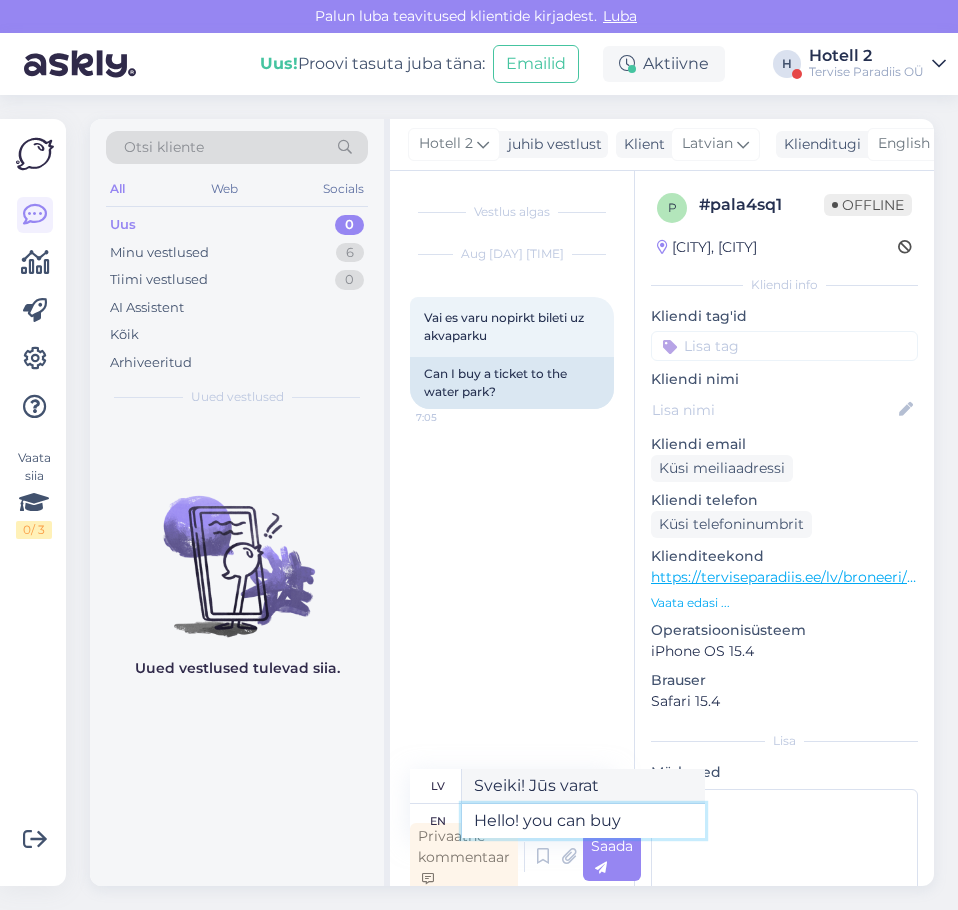 type on "Sveiki! Jūs varat iegādāties" 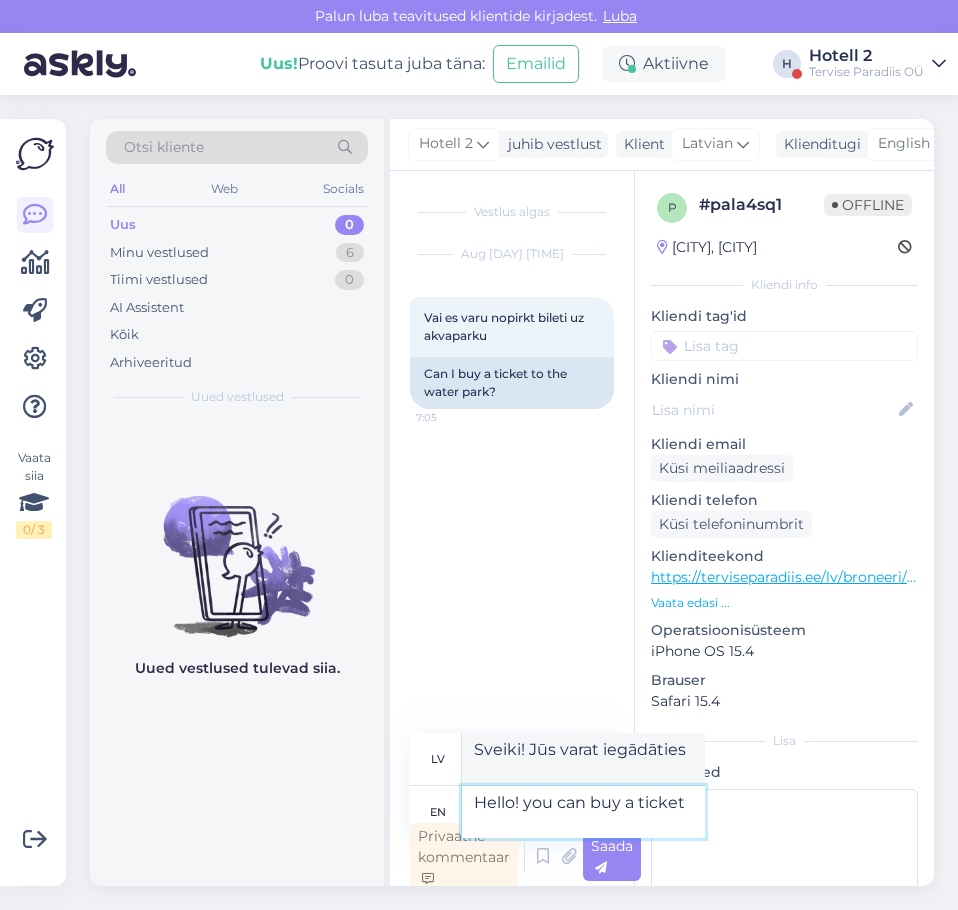 type on "Hello! you can buy a ticket" 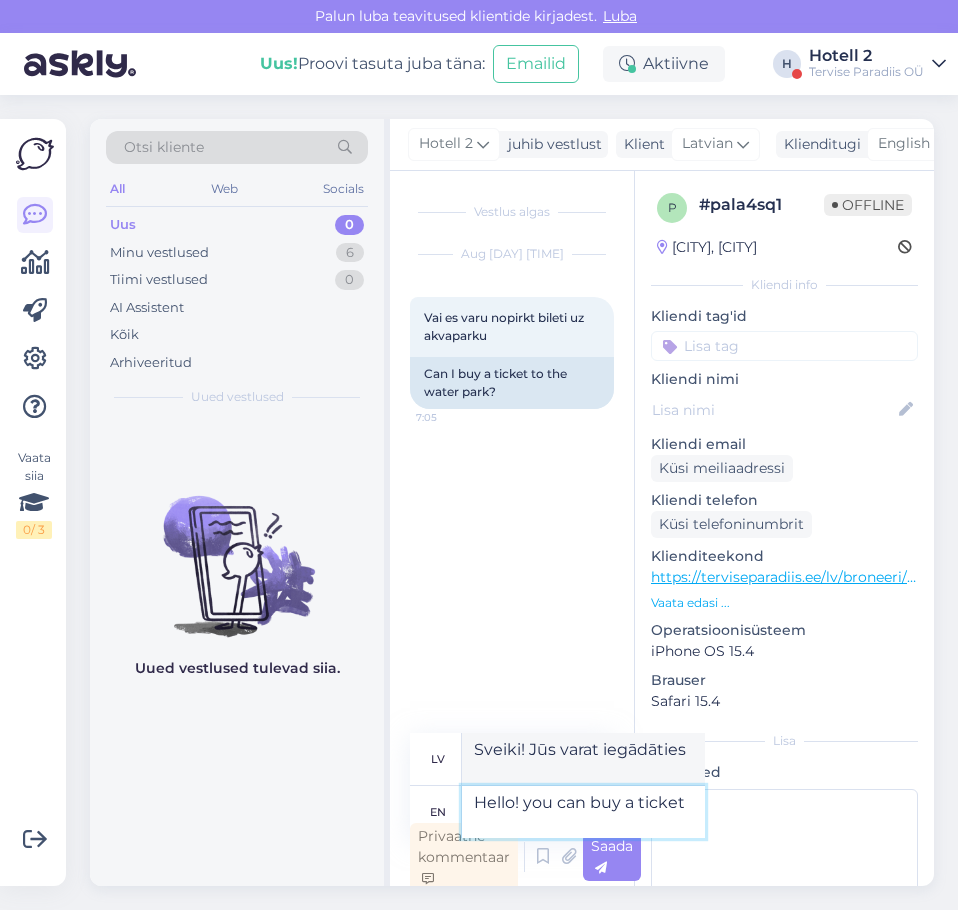 type on "Sveiki! Biļeti var iegādāties!" 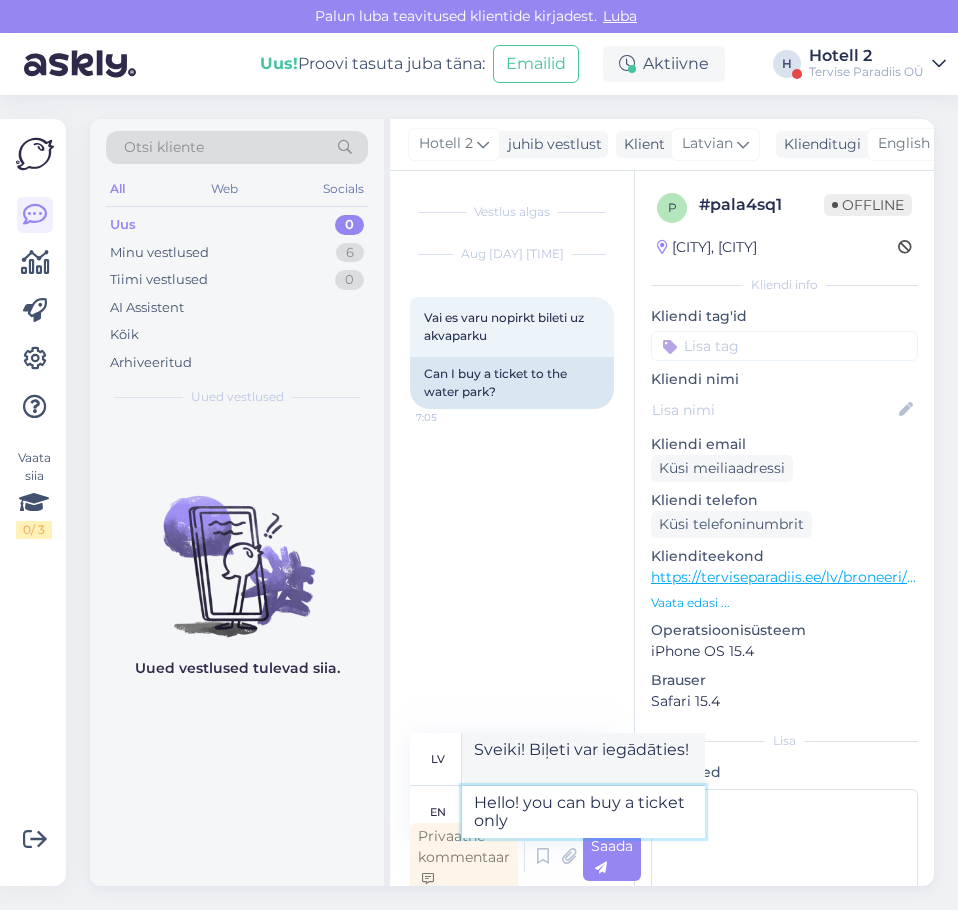 type on "Hello! you can buy a ticket only" 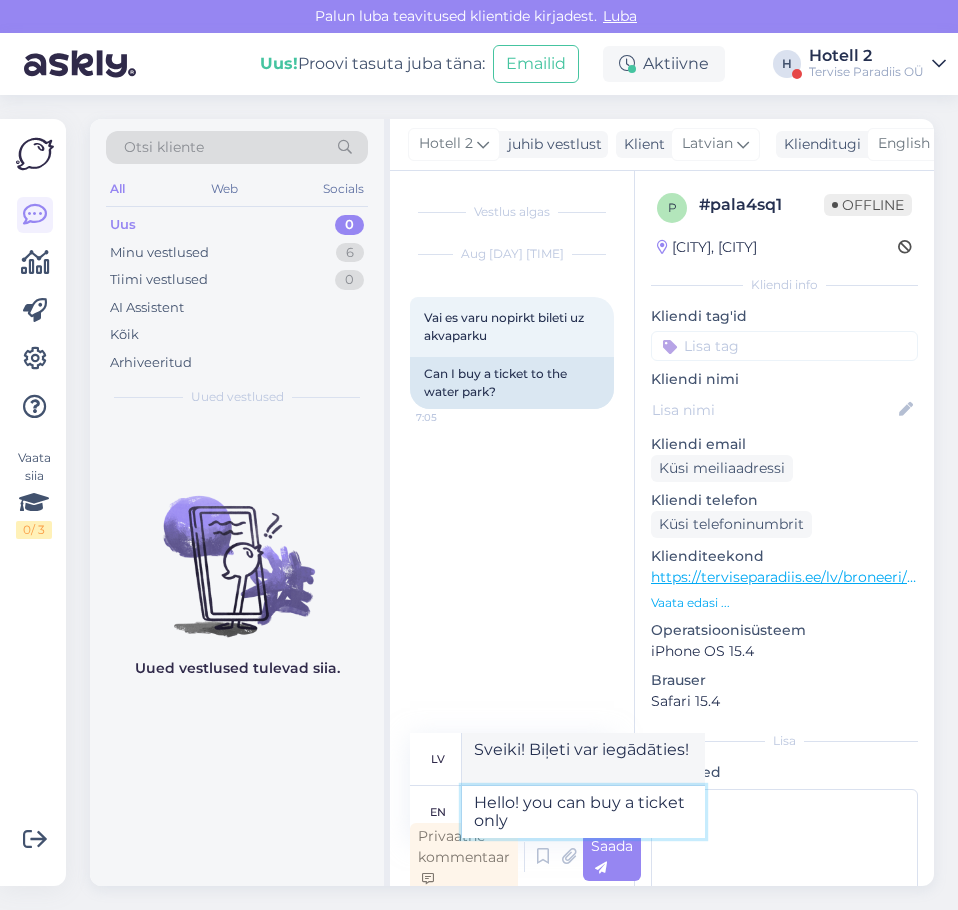 type on "Sveiki! Biļeti var iegādāties tikai" 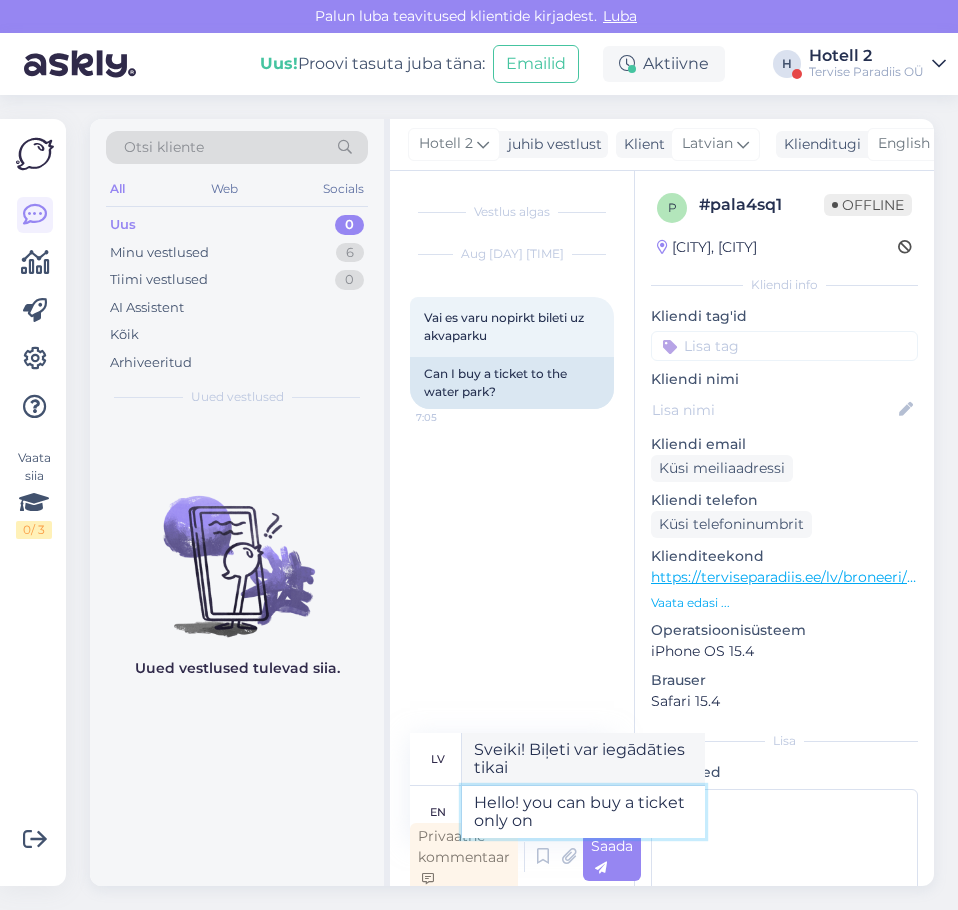 type on "Hello! you can buy a ticket only on t" 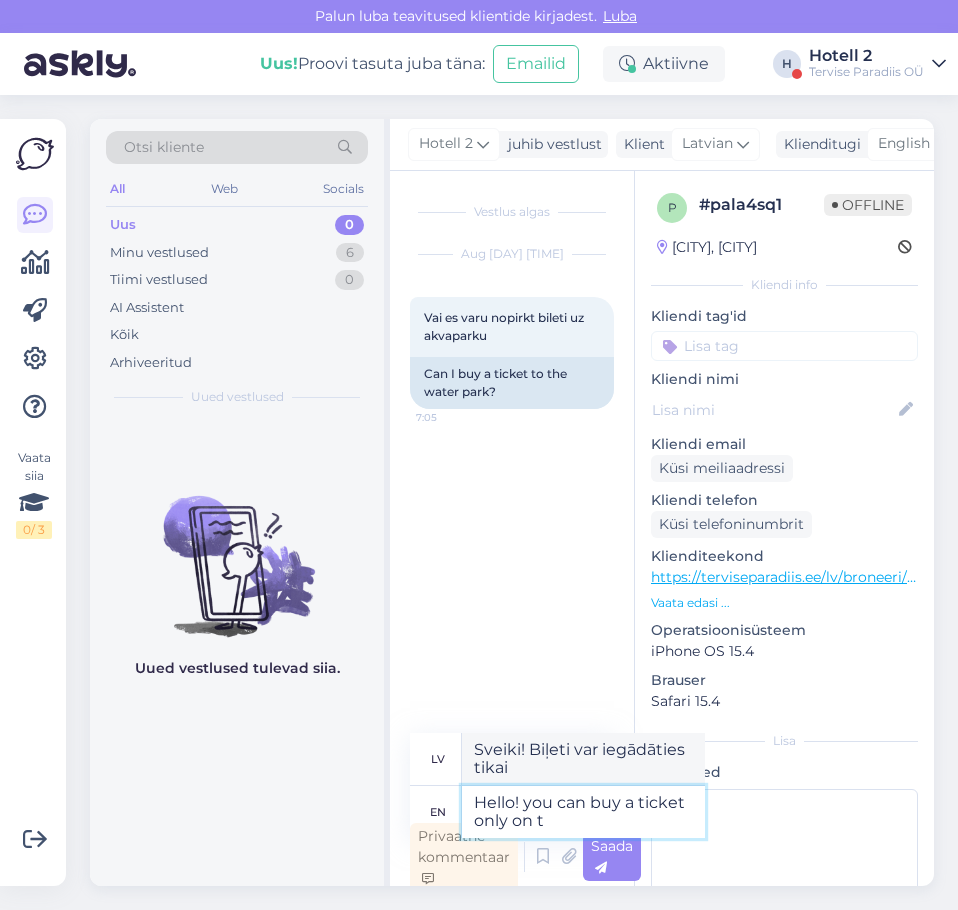type on "Sveiki! Biļeti var iegādāties tikai vietnē" 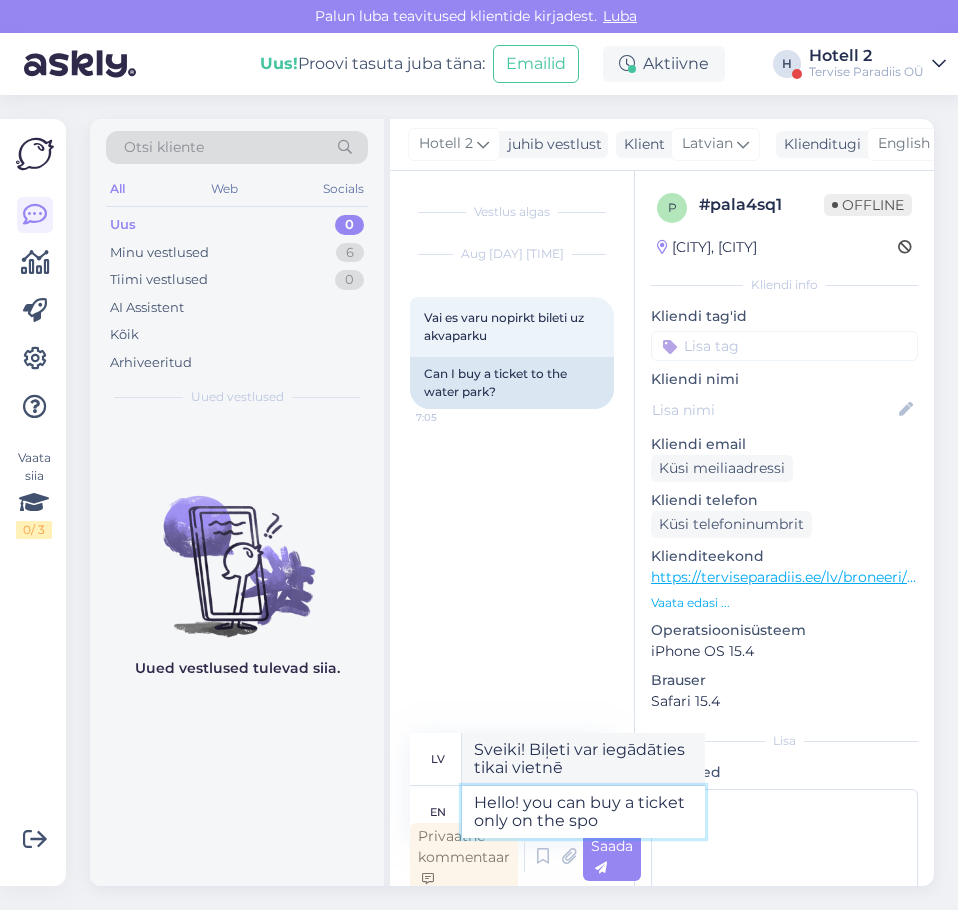 type on "Hello! you can buy a ticket only on the spot" 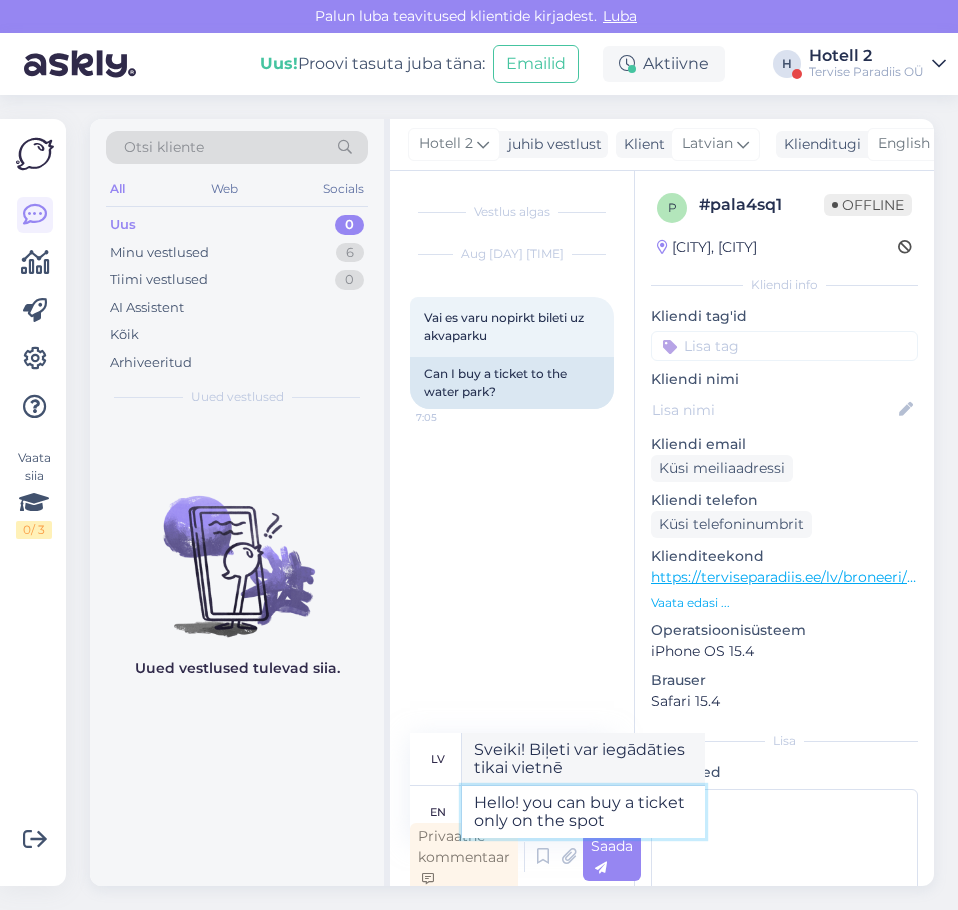 type on "Sveiki! Biļeti var iegādāties tikai uz vietas!" 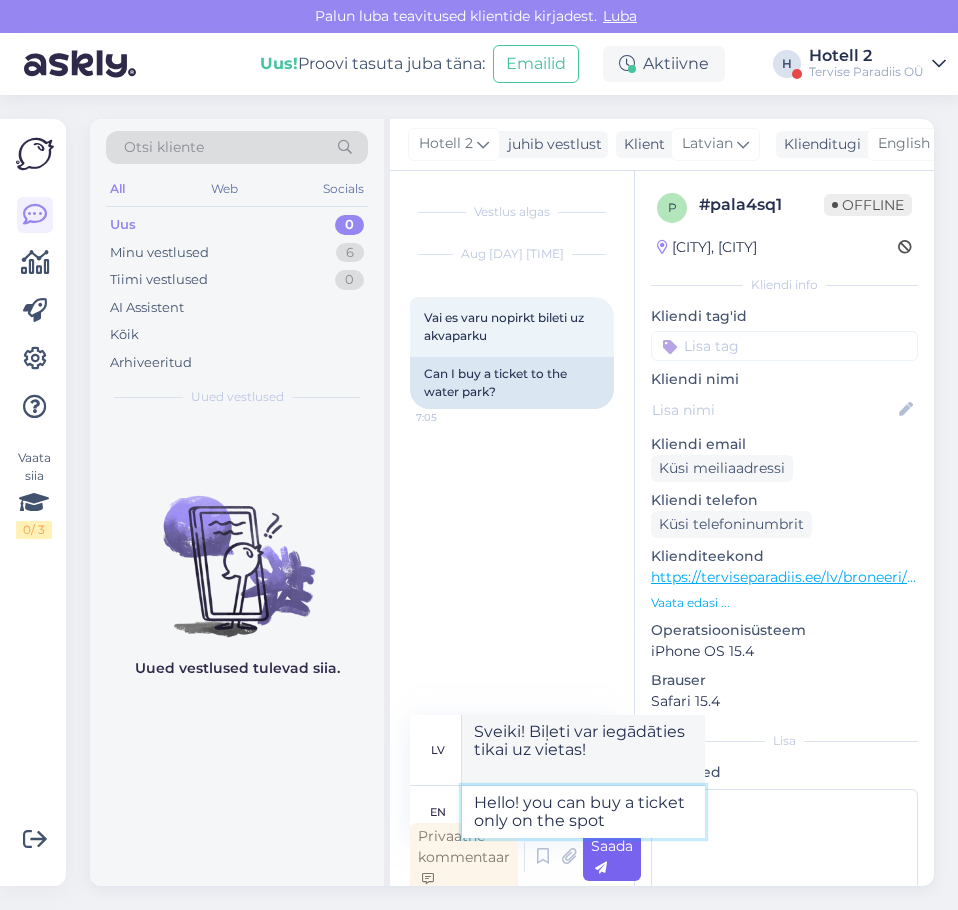 type on "Hello! you can buy a ticket only on the spot" 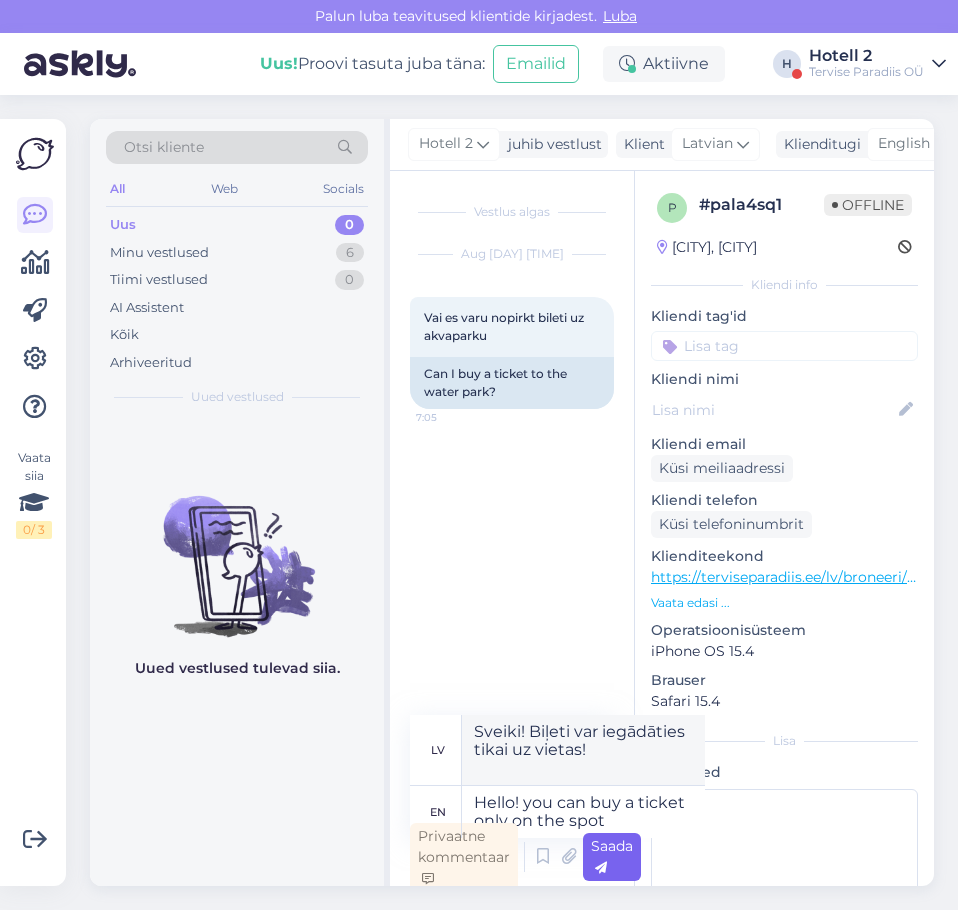 click on "Saada" at bounding box center [612, 857] 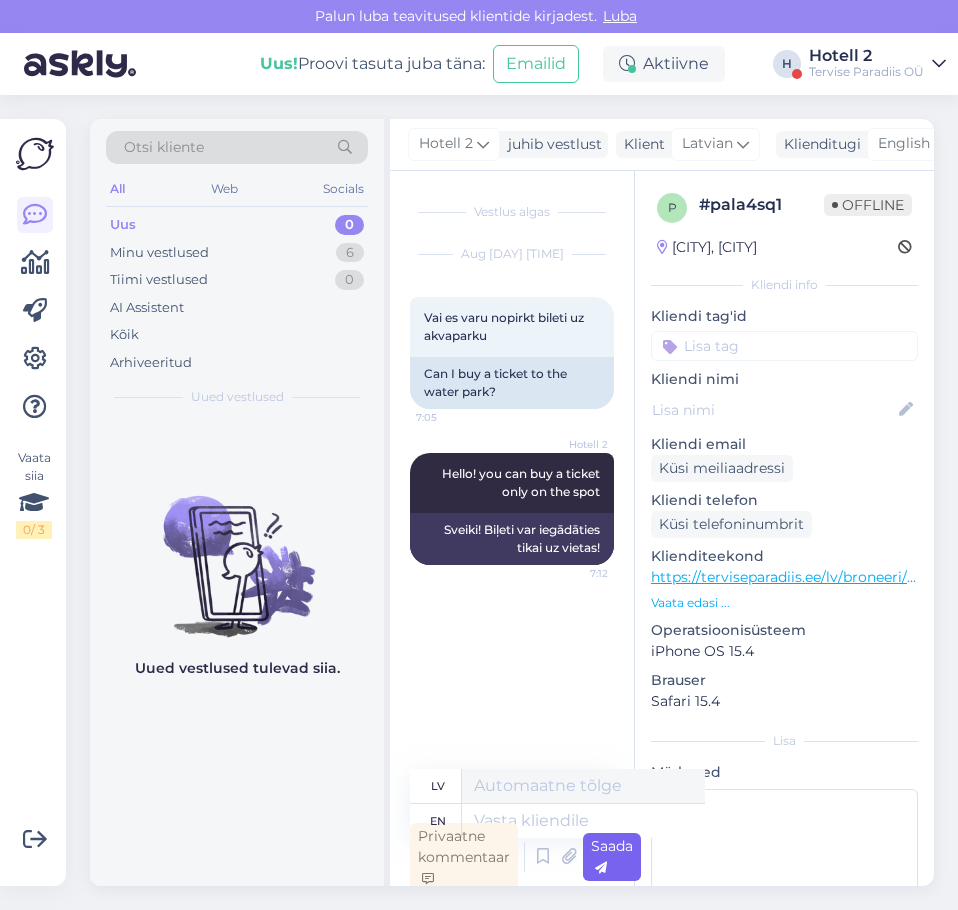 scroll, scrollTop: 6, scrollLeft: 0, axis: vertical 